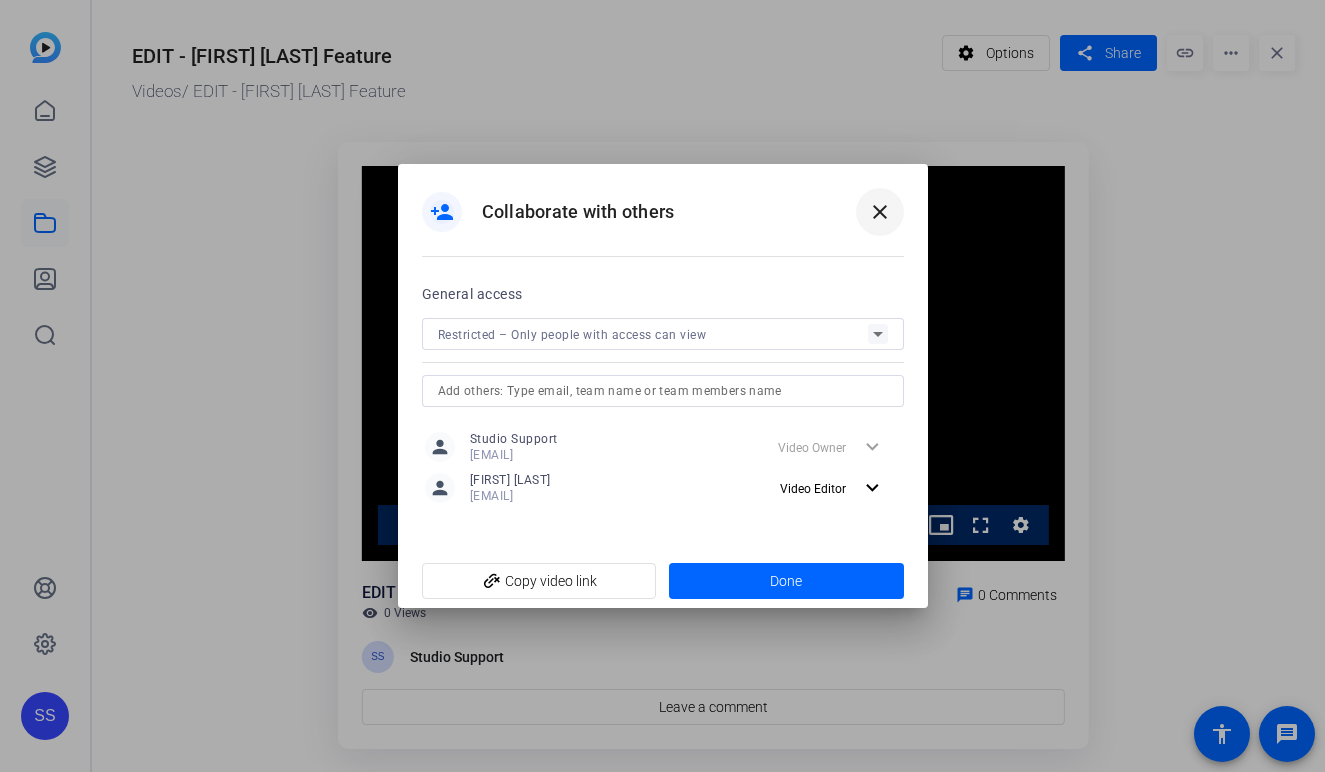 scroll, scrollTop: 0, scrollLeft: 0, axis: both 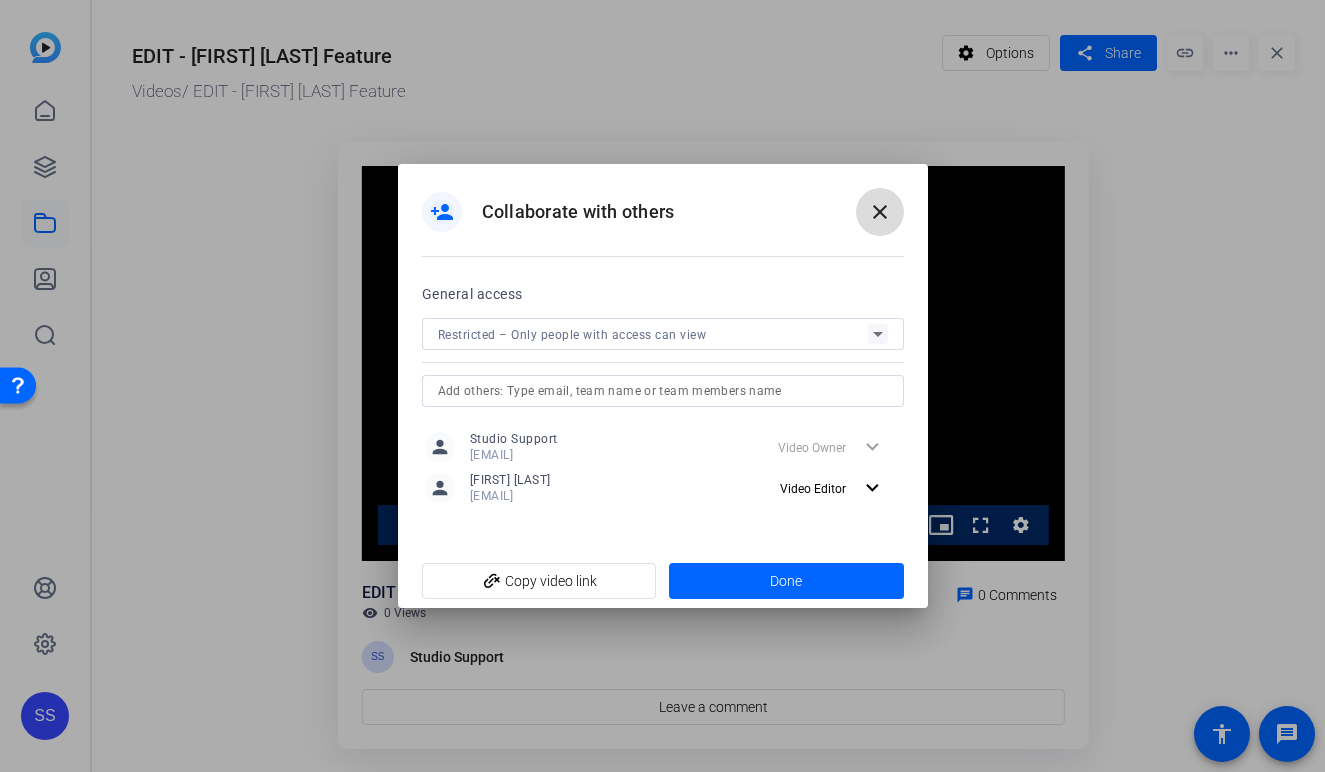 click on "close" at bounding box center [880, 212] 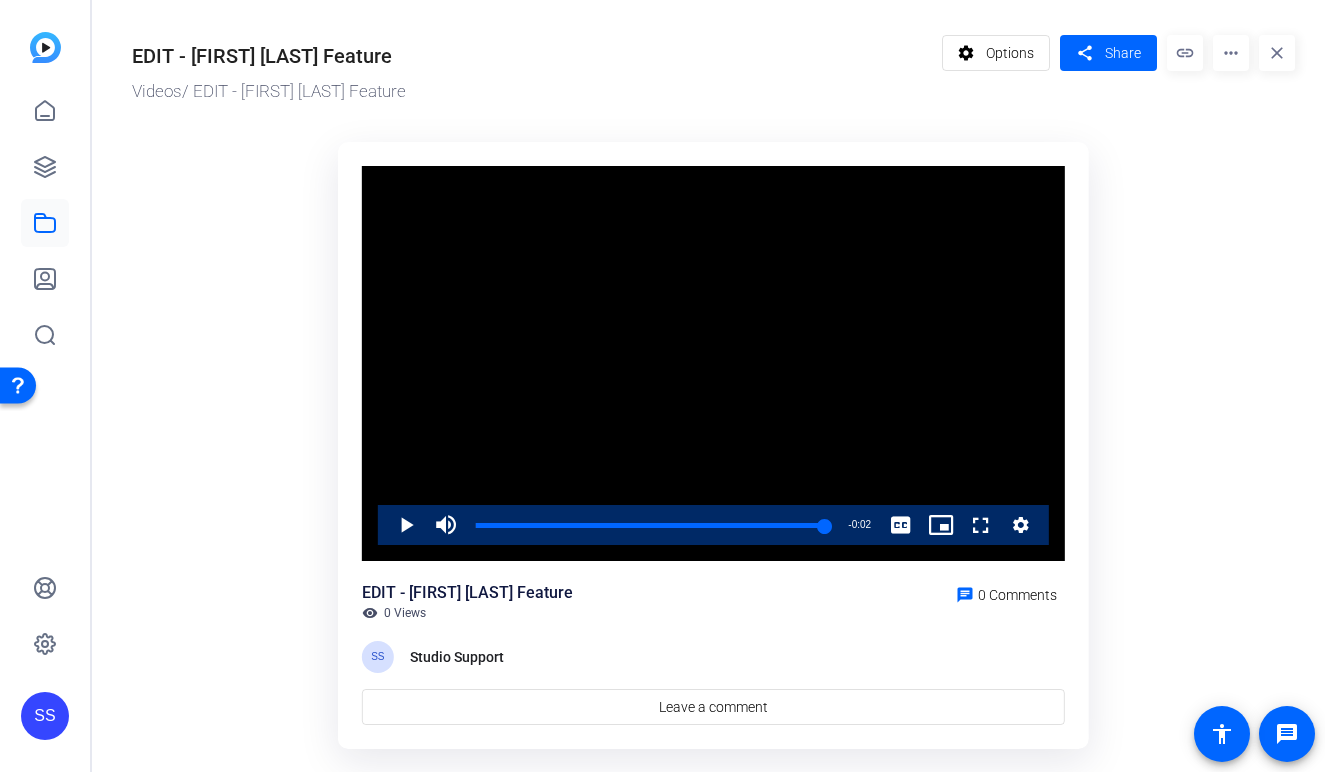 click on "SS" 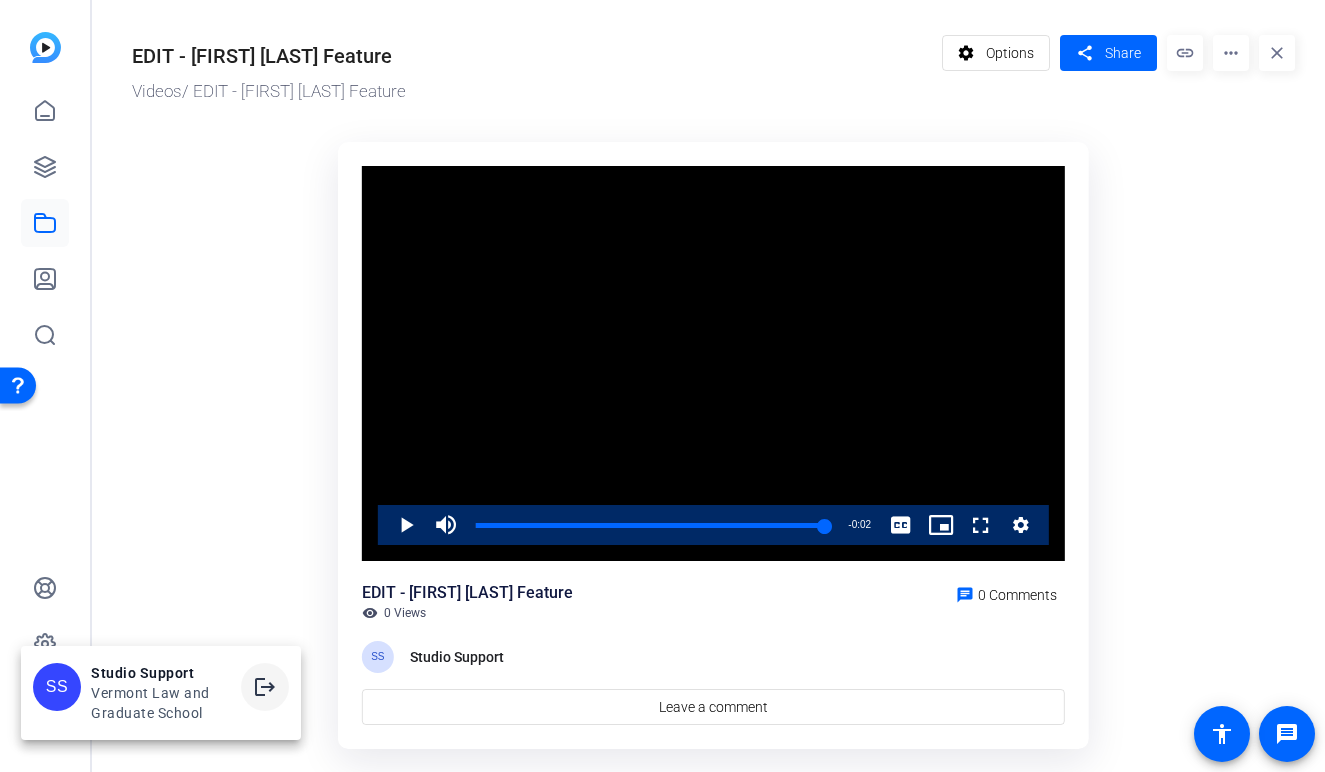 click on "logout" at bounding box center [265, 687] 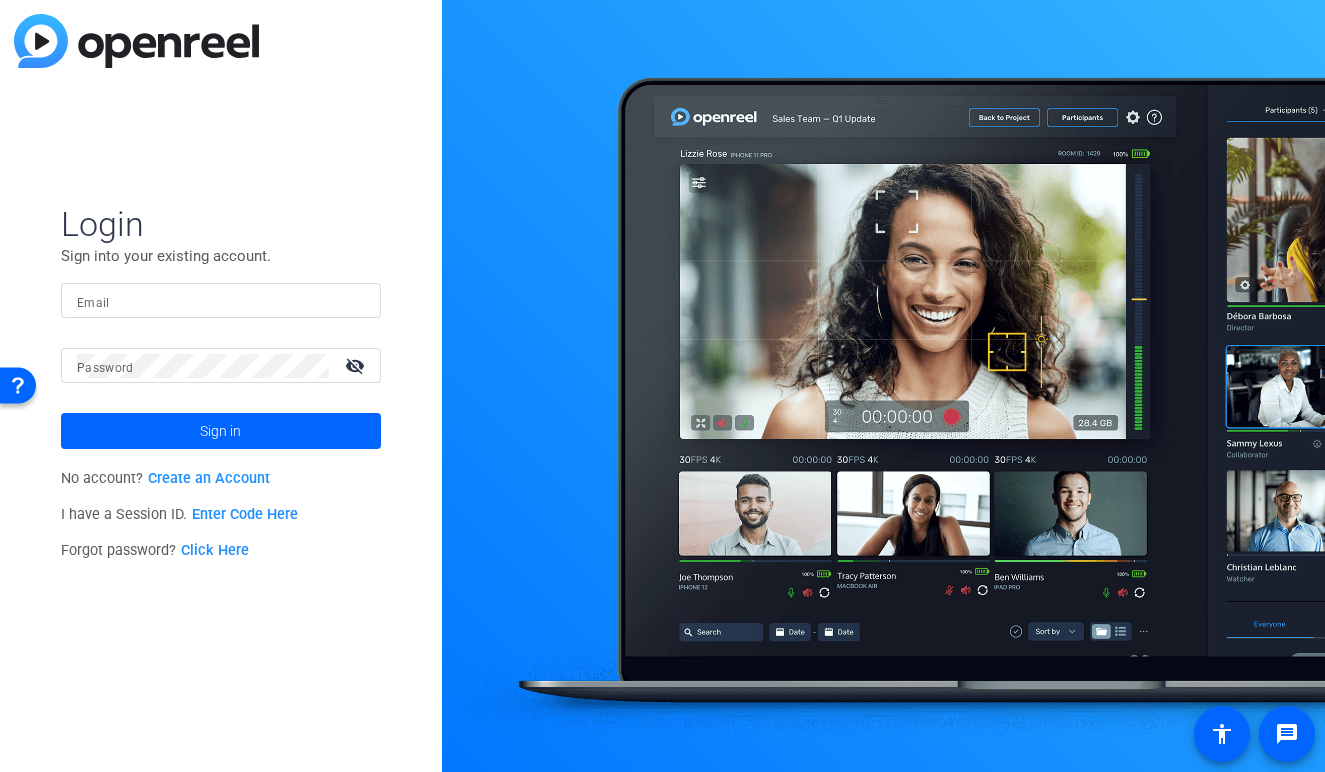 click on "Login Sign into your existing account. Email Password visibility_off Sign in" 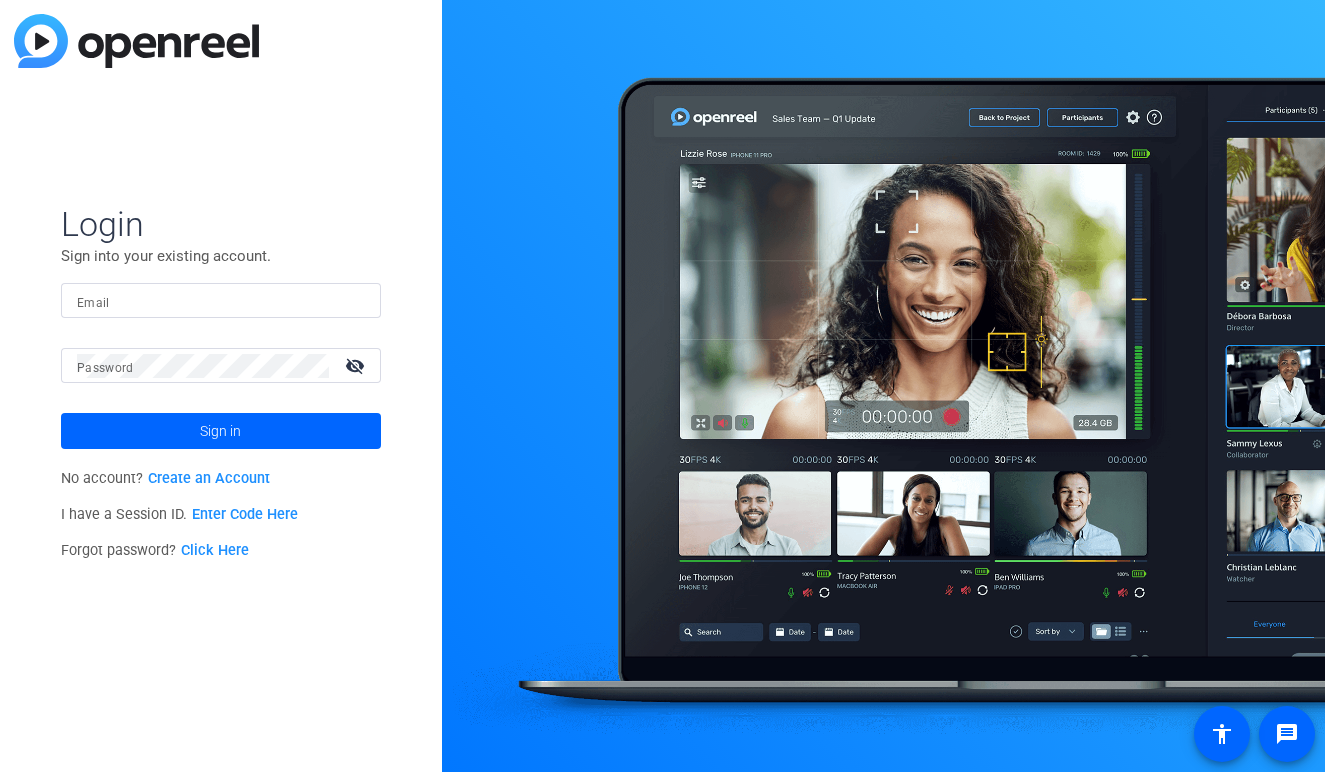 scroll, scrollTop: 0, scrollLeft: 0, axis: both 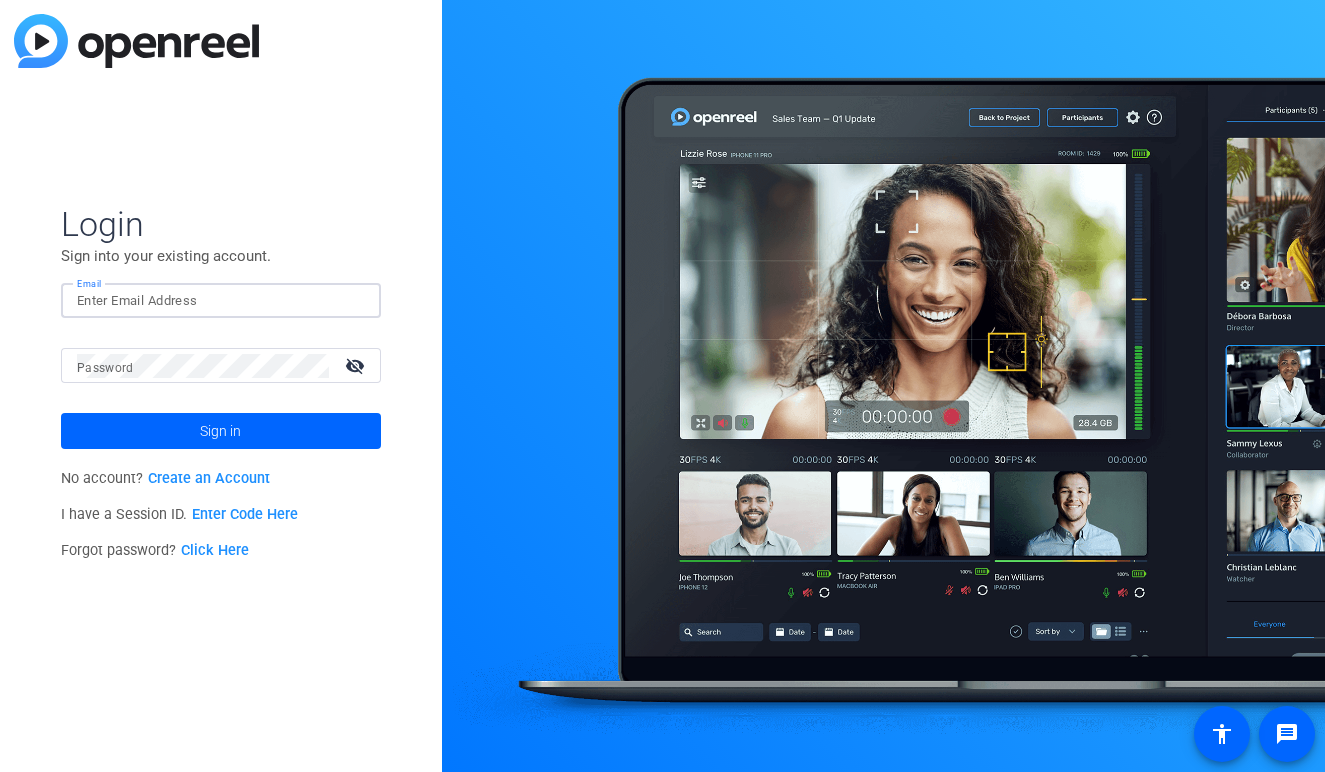 click 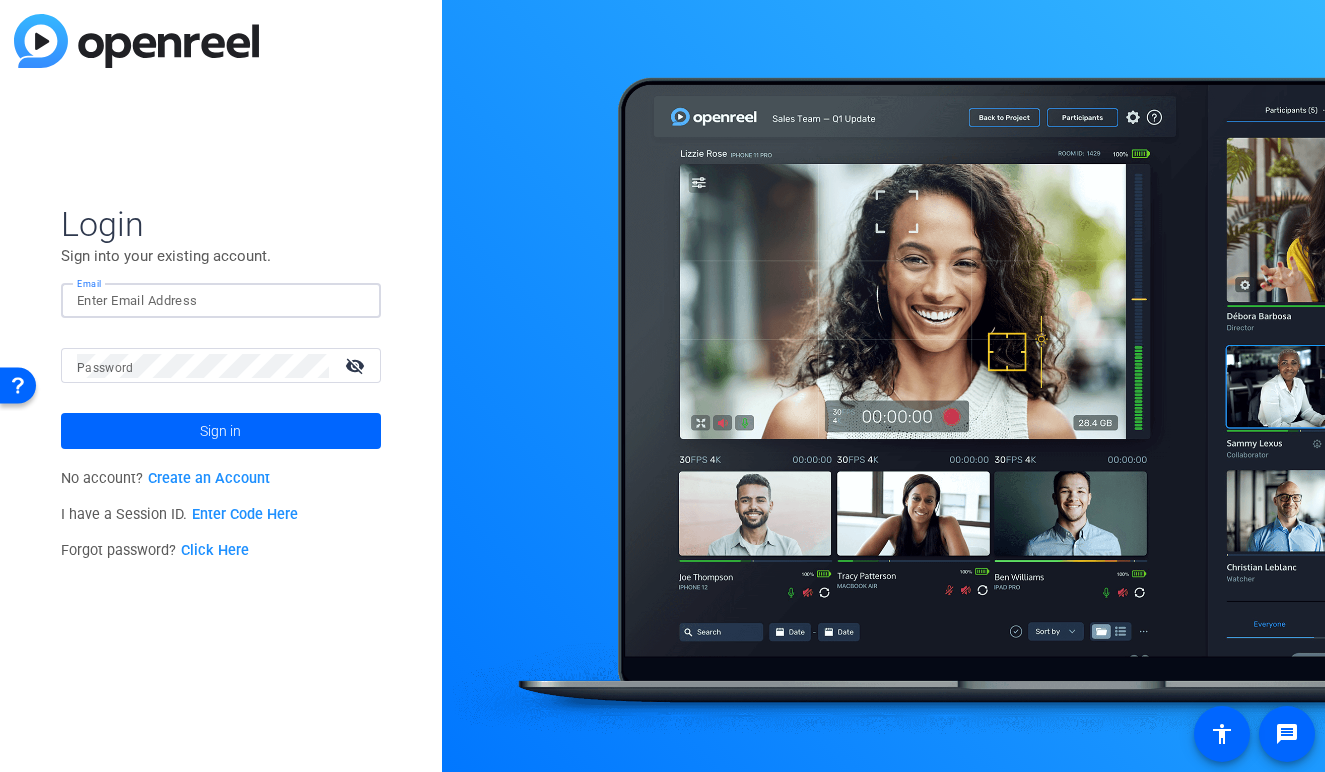 type on "[EMAIL]" 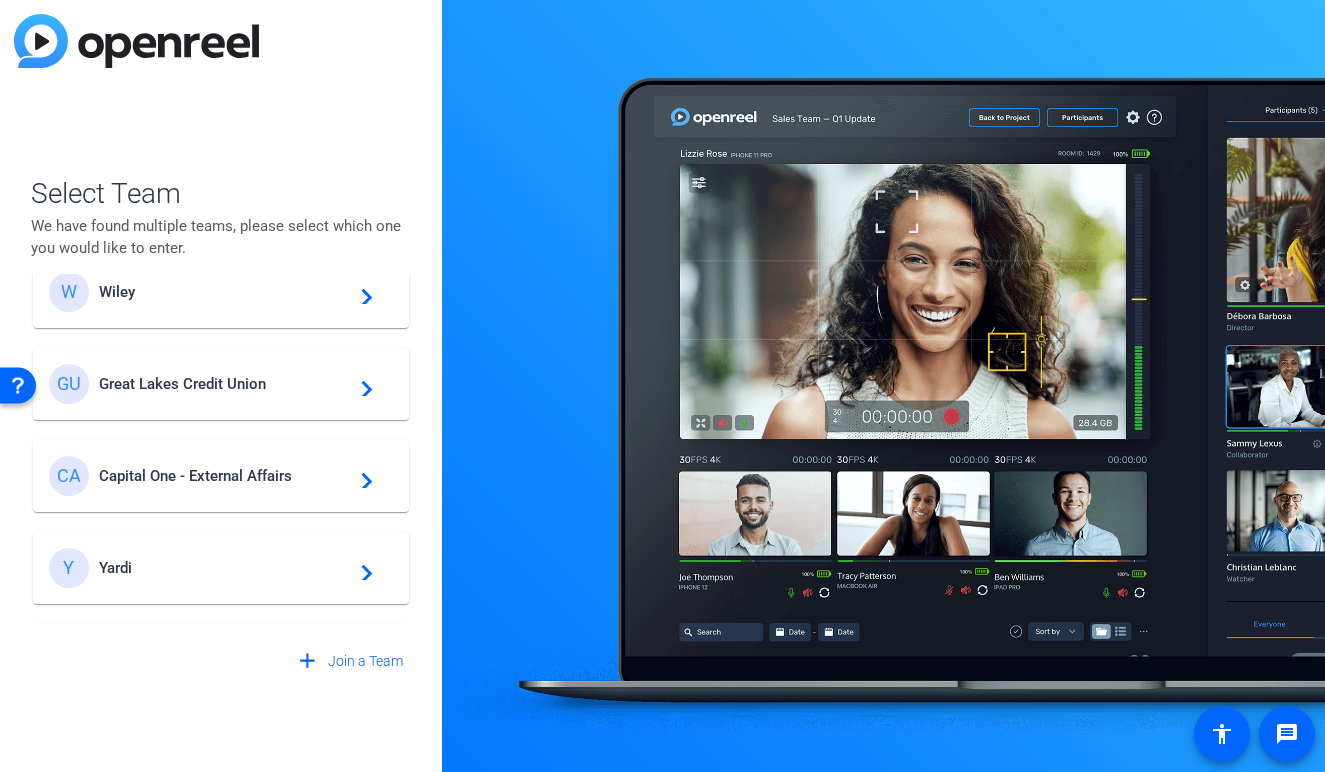 scroll, scrollTop: 0, scrollLeft: 0, axis: both 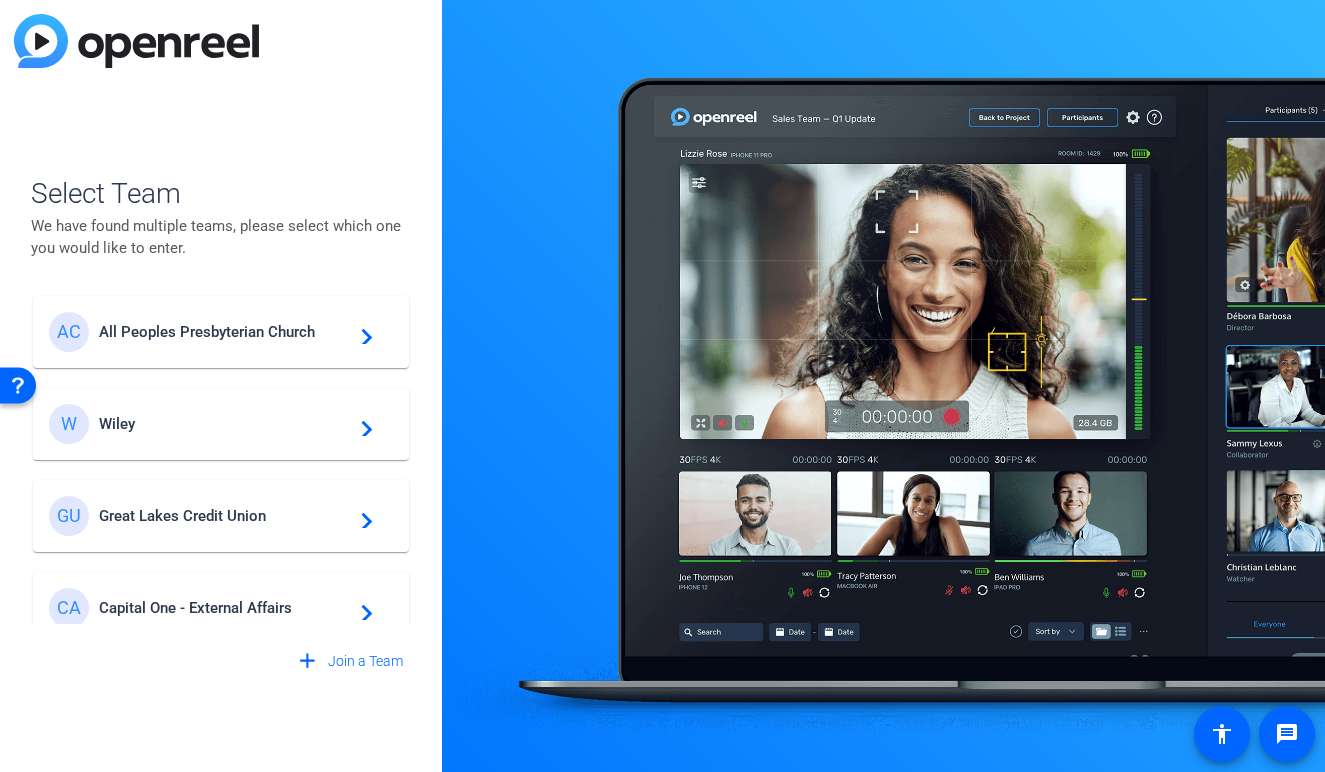 click on "GU Great Lakes Credit Union  navigate_next" 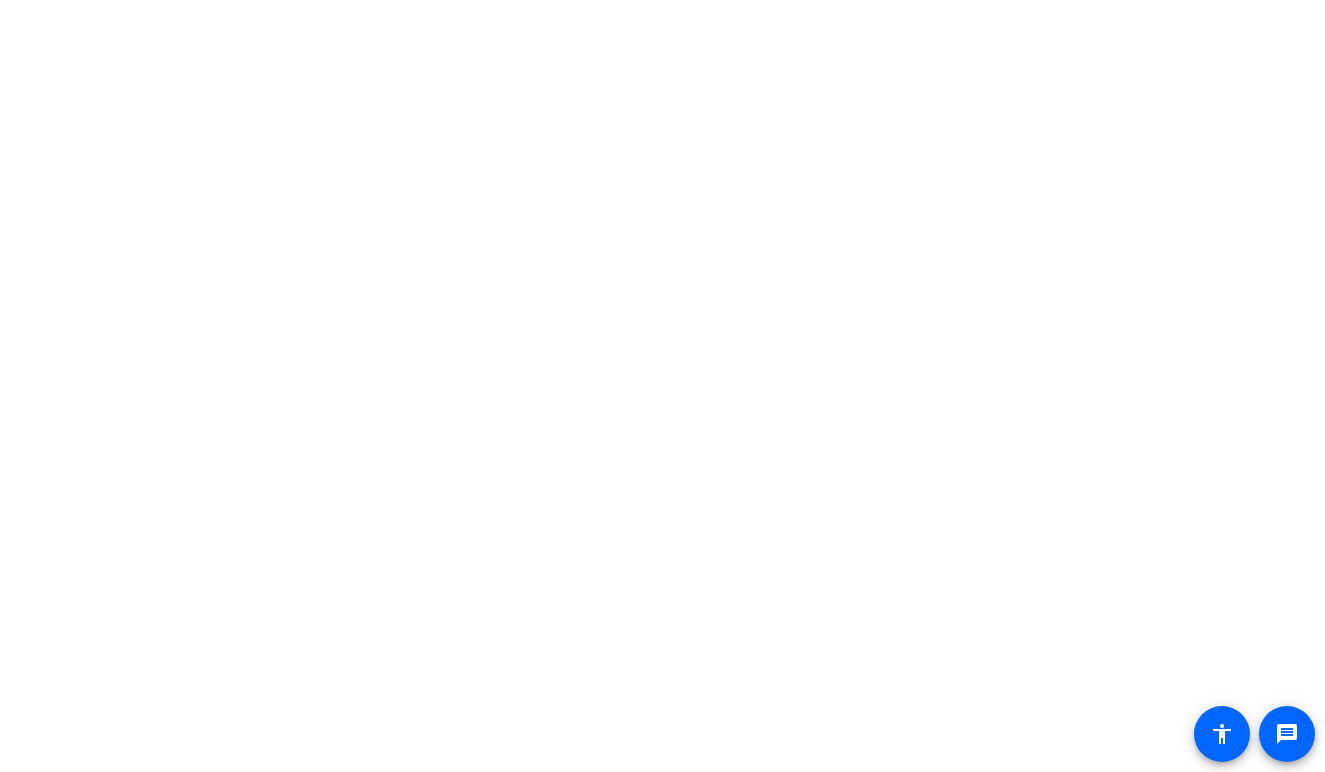 scroll, scrollTop: 0, scrollLeft: 0, axis: both 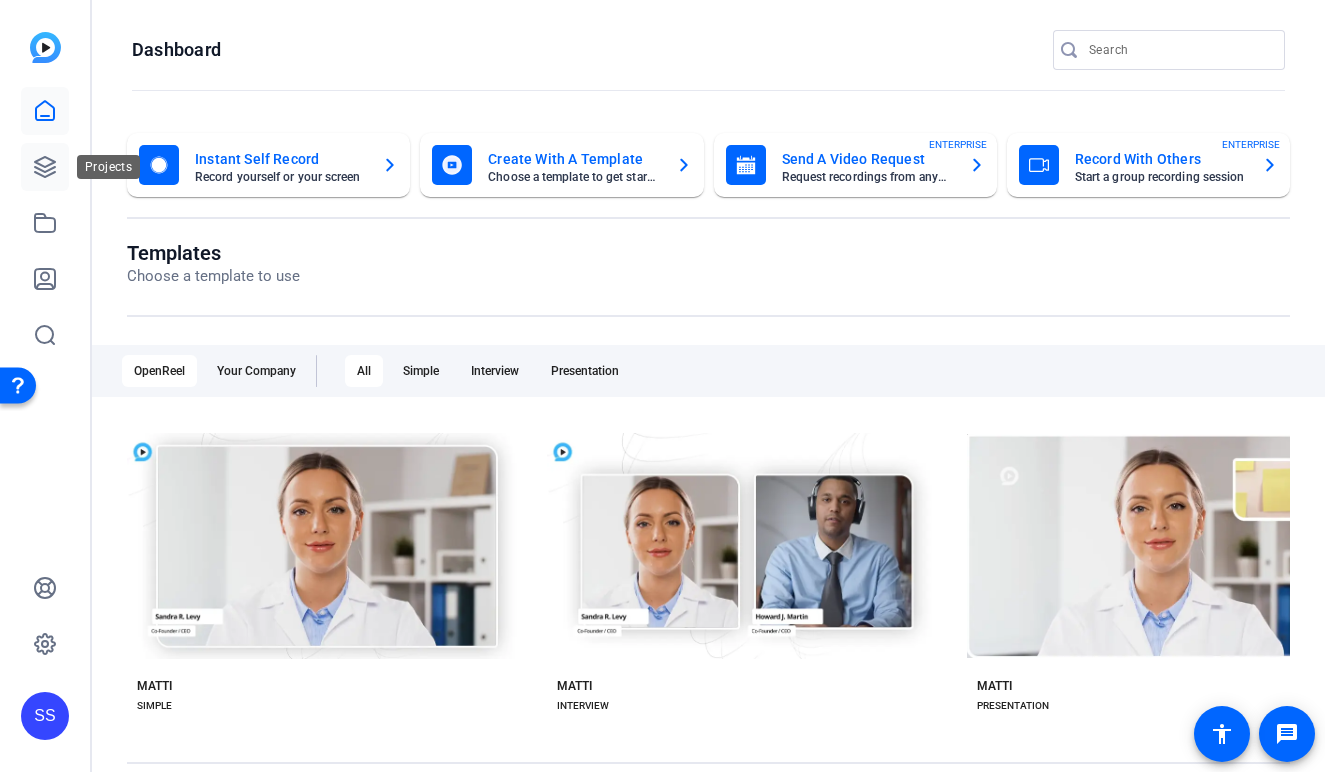 click 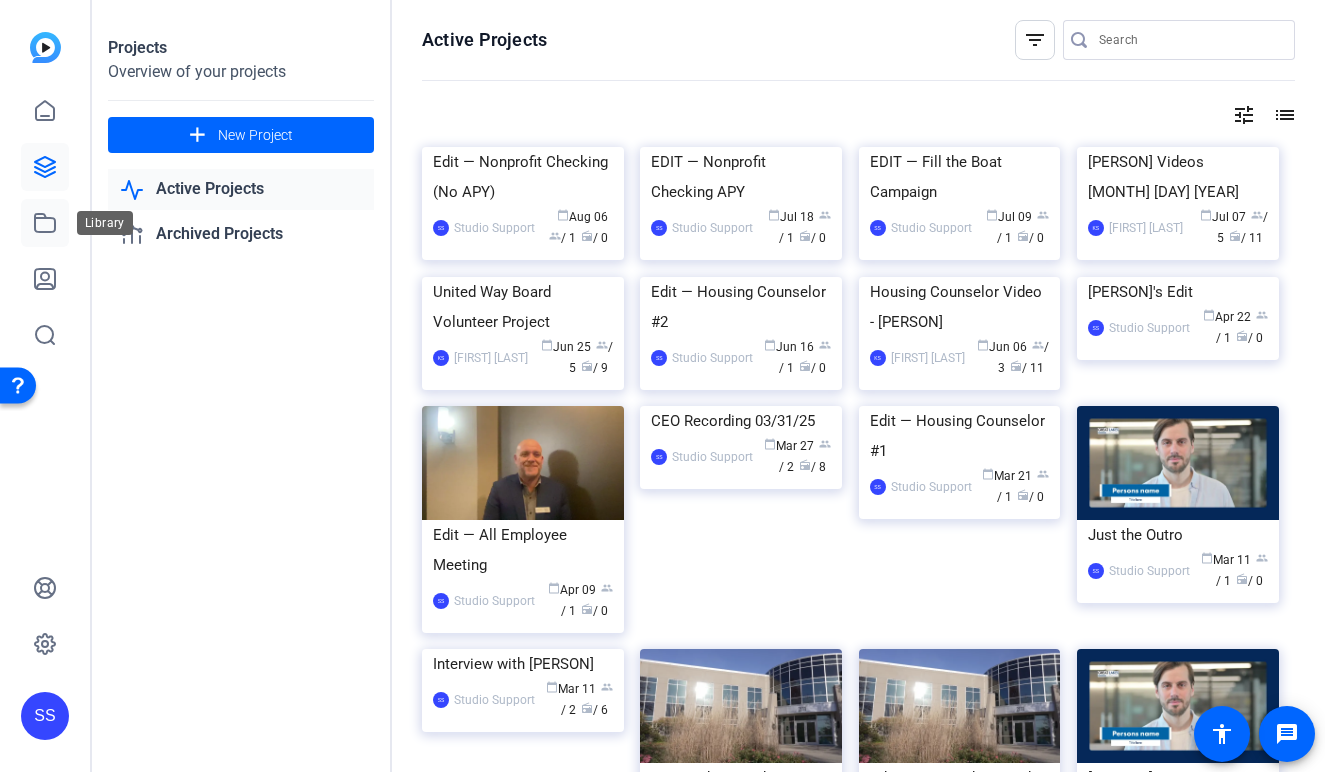 click 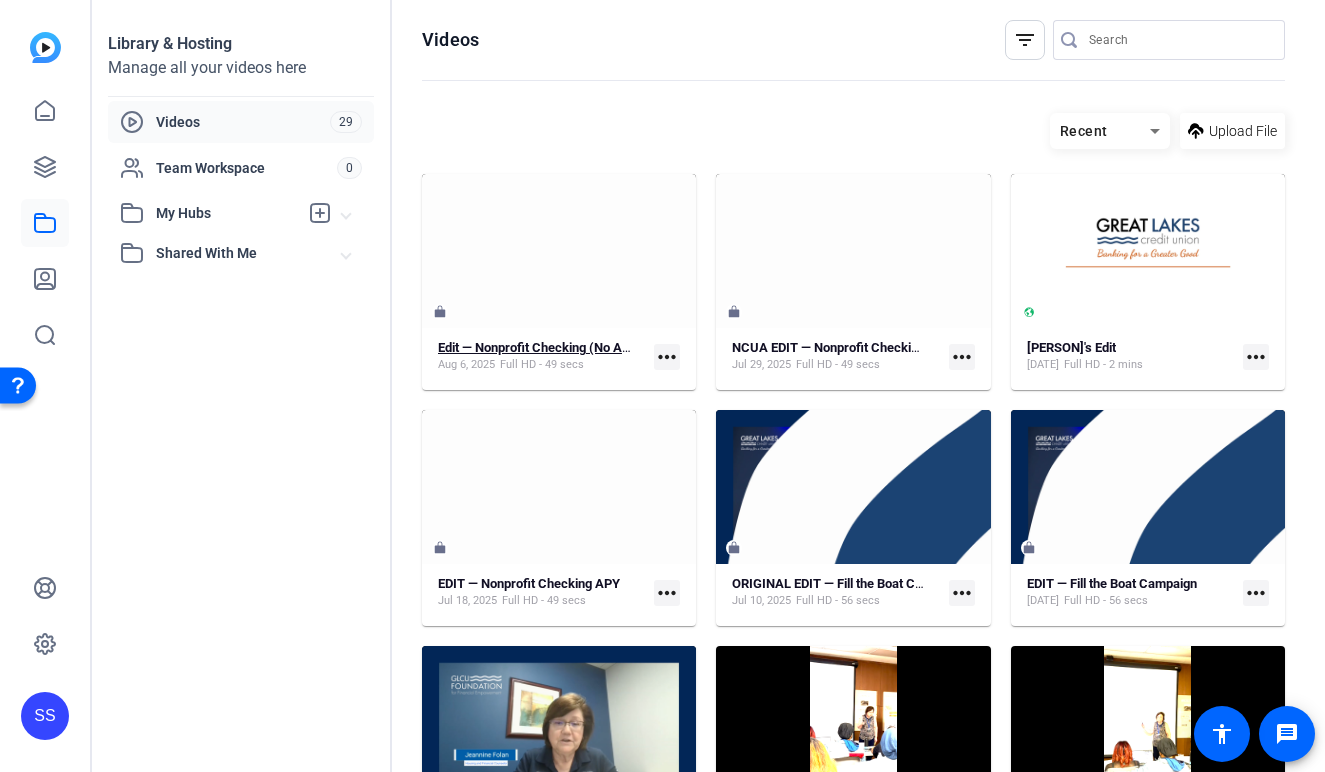 click on "Edit — Nonprofit Checking (No APY)" 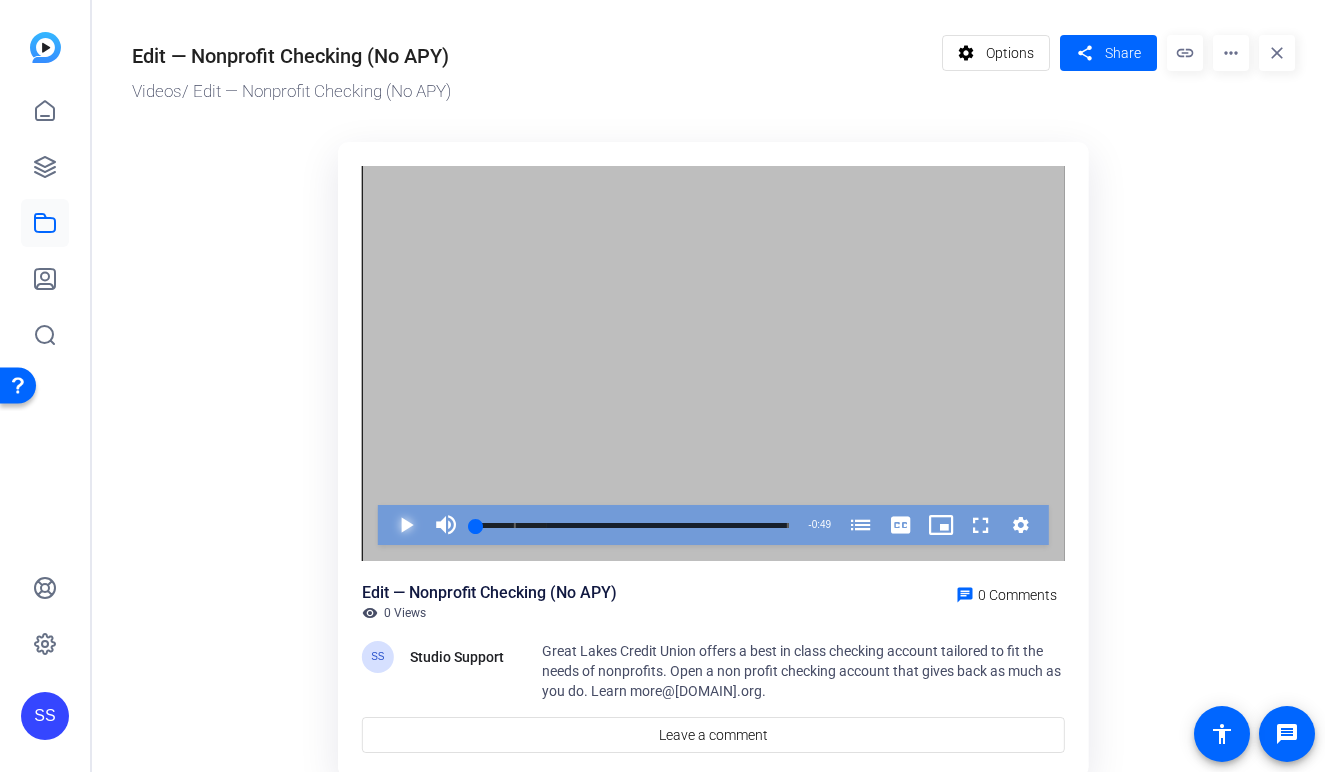 click at bounding box center [386, 525] 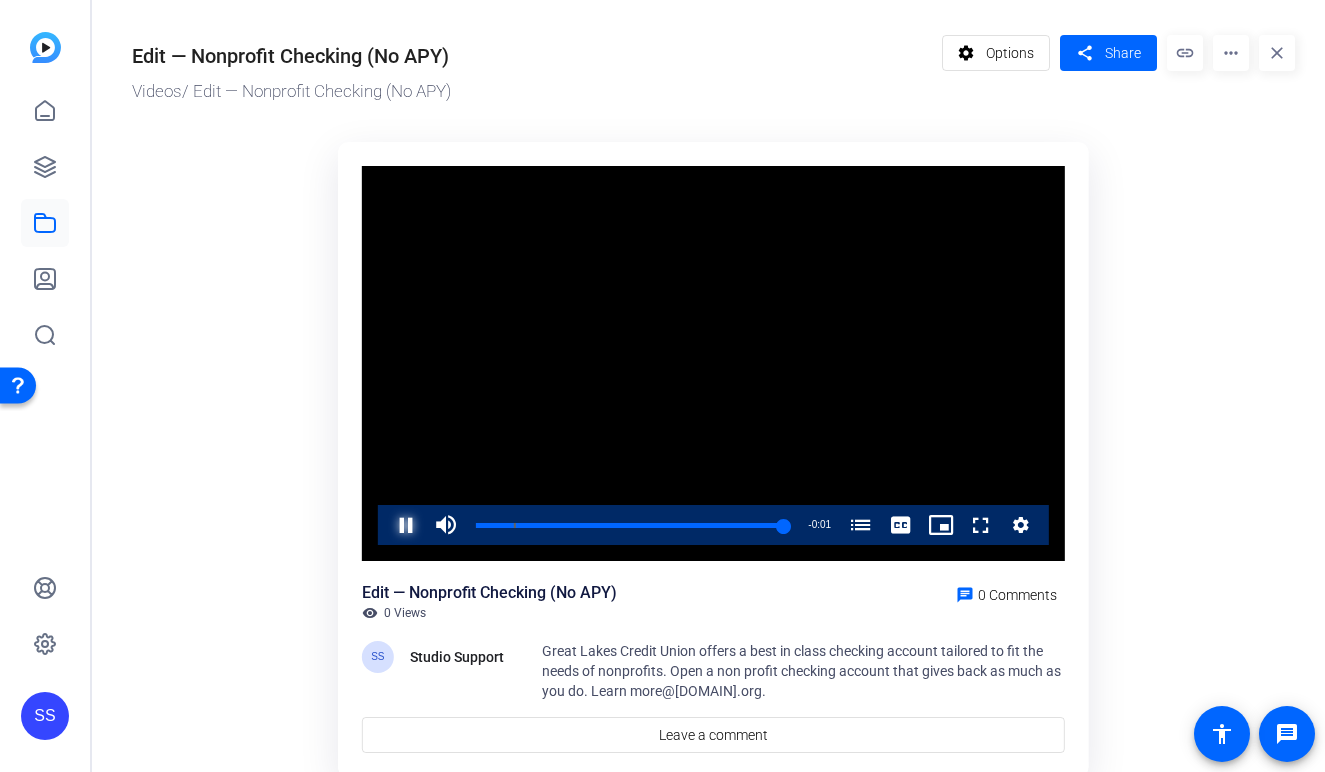 click at bounding box center [386, 525] 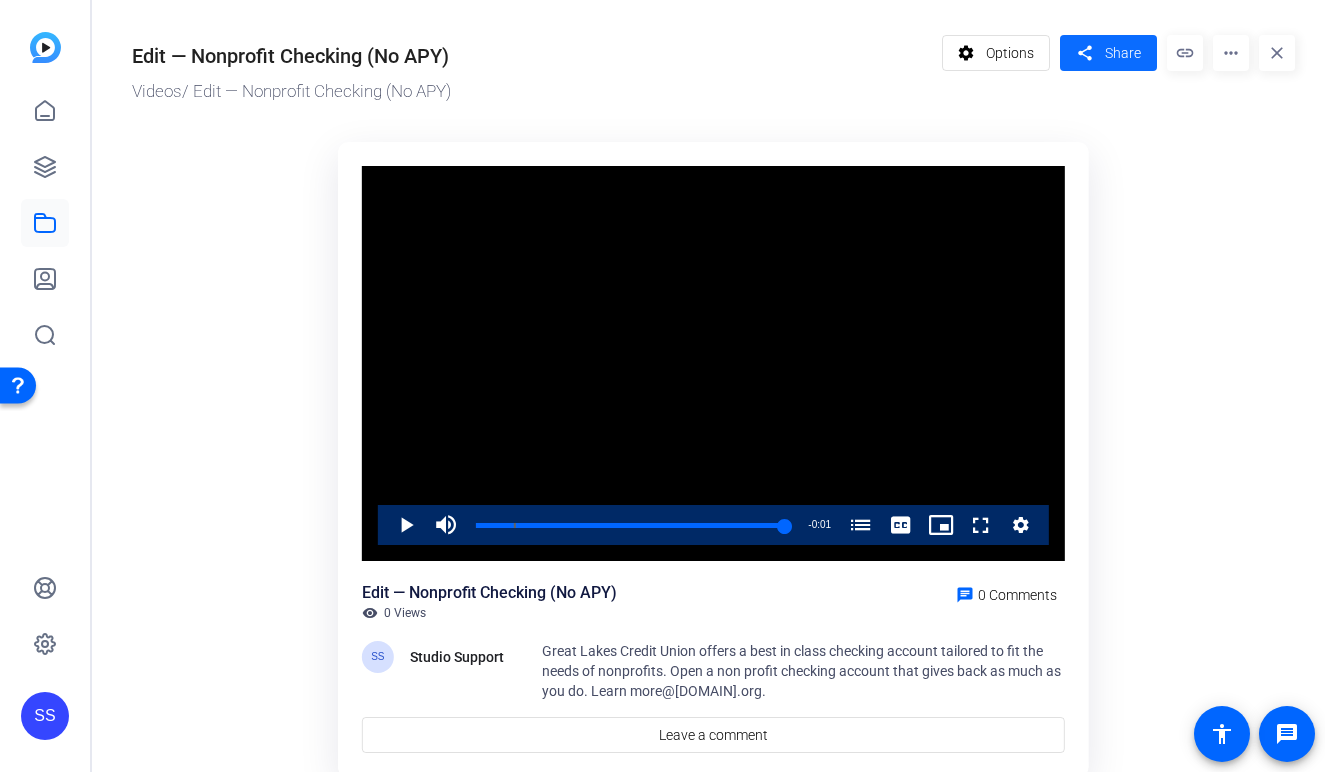 click on "share" 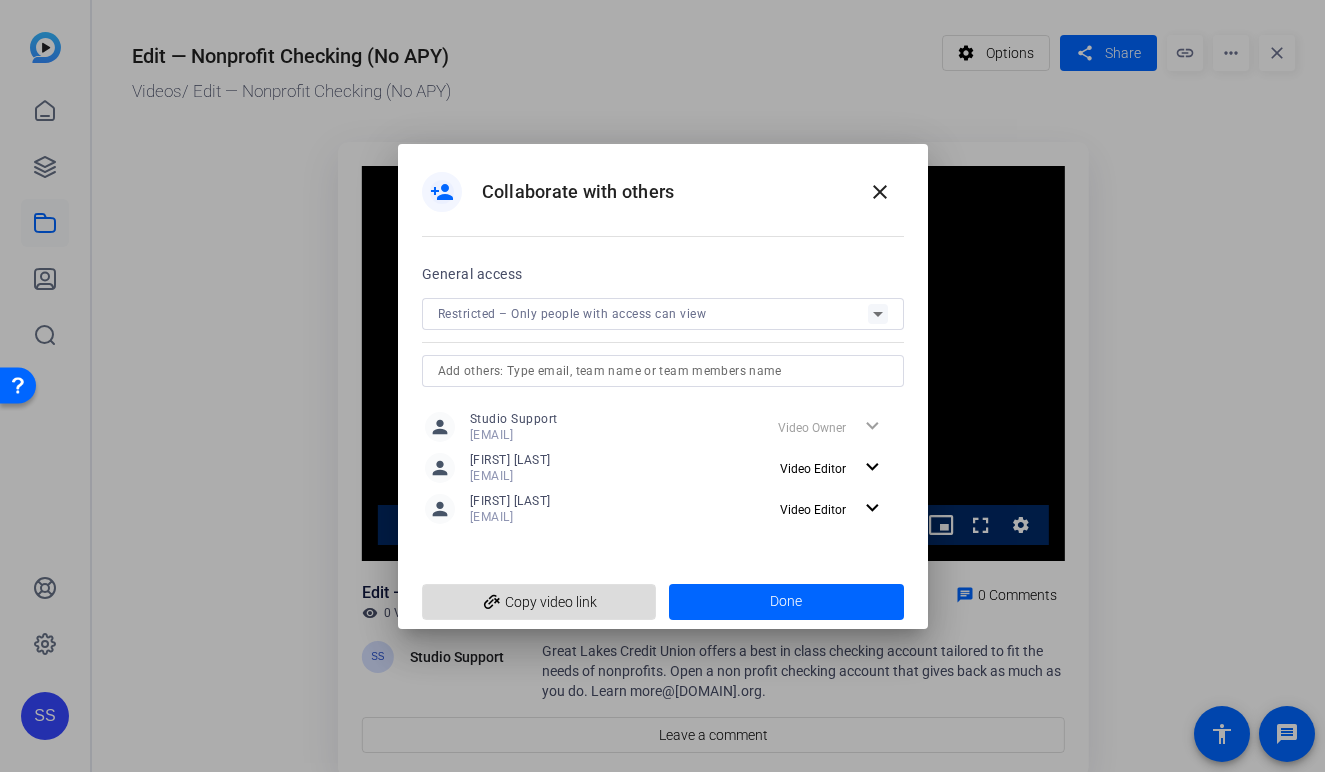 click on "add_link  Copy video link" 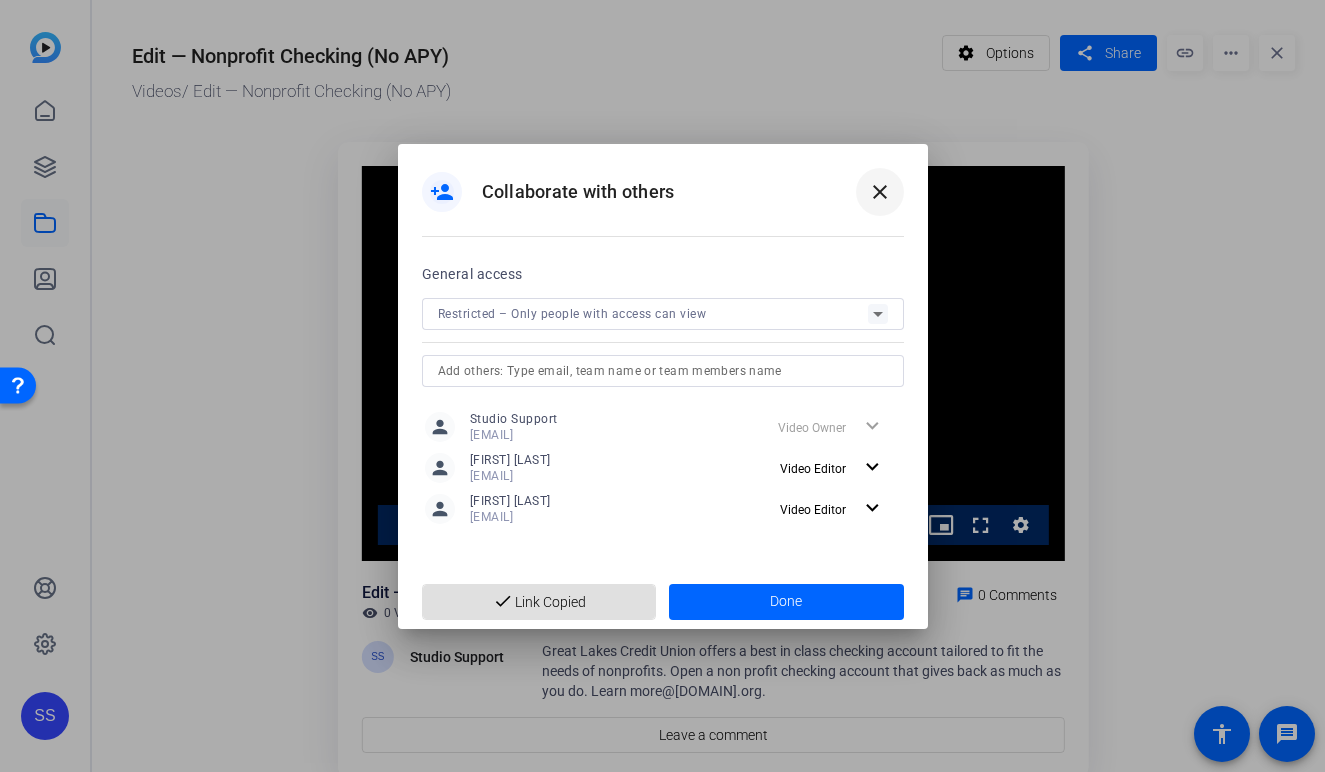 click at bounding box center (880, 192) 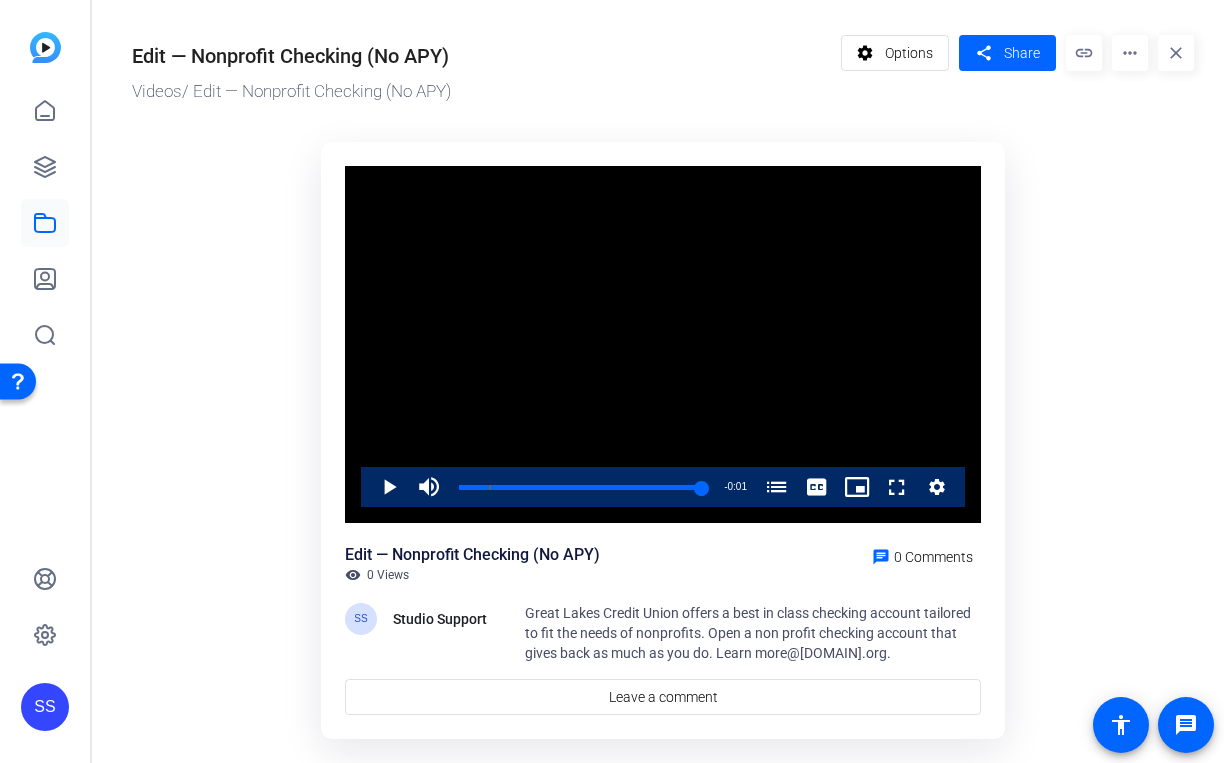 click on "SS" 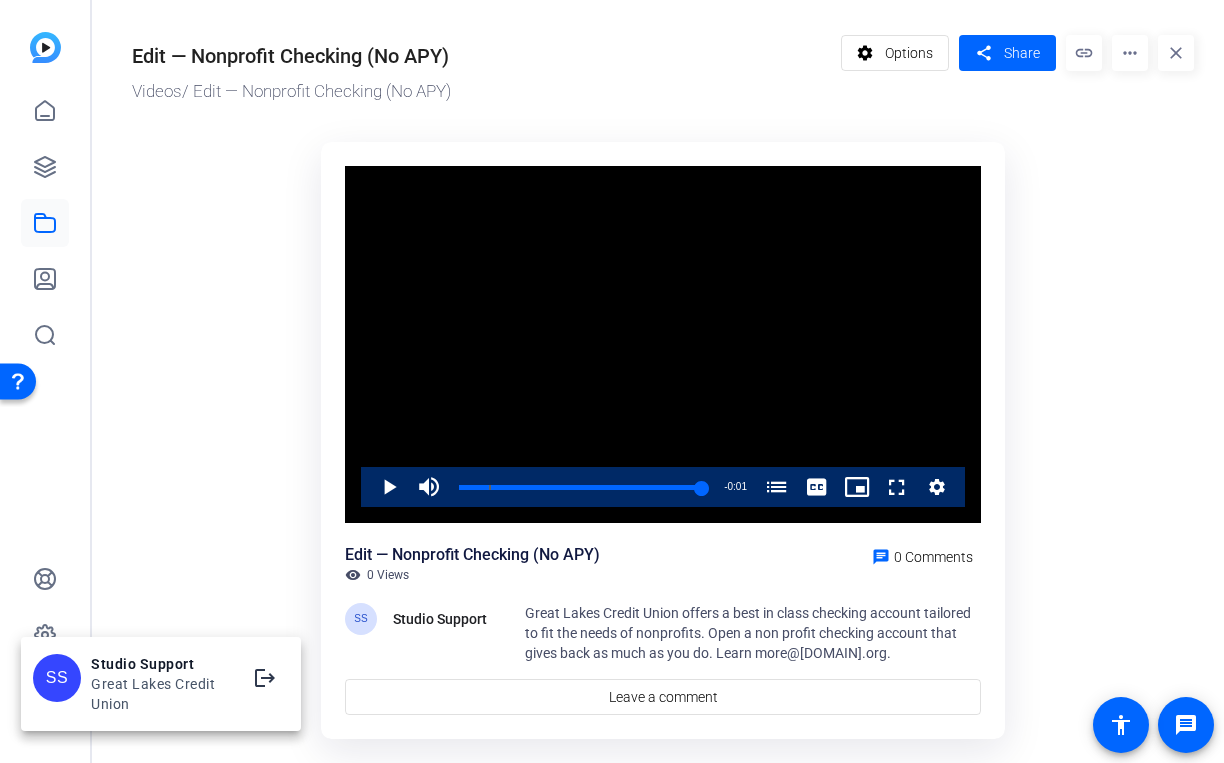 click at bounding box center [612, 381] 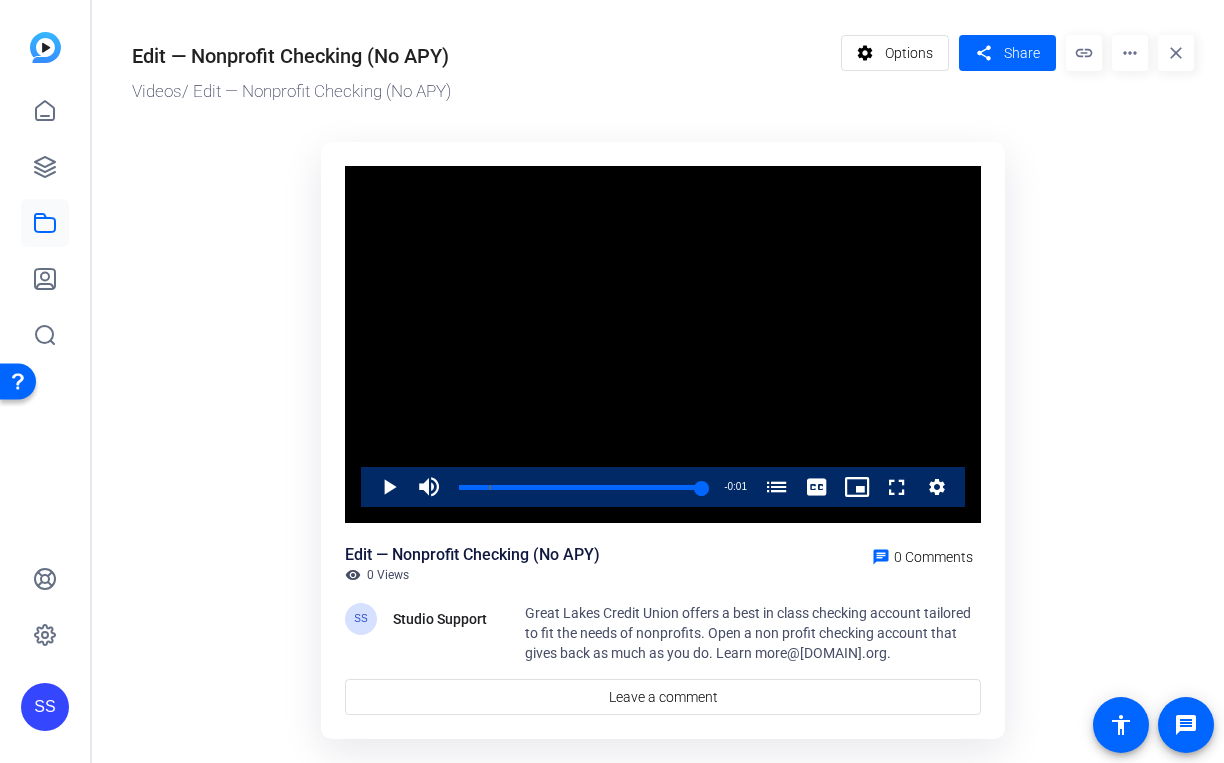 click on "SS" 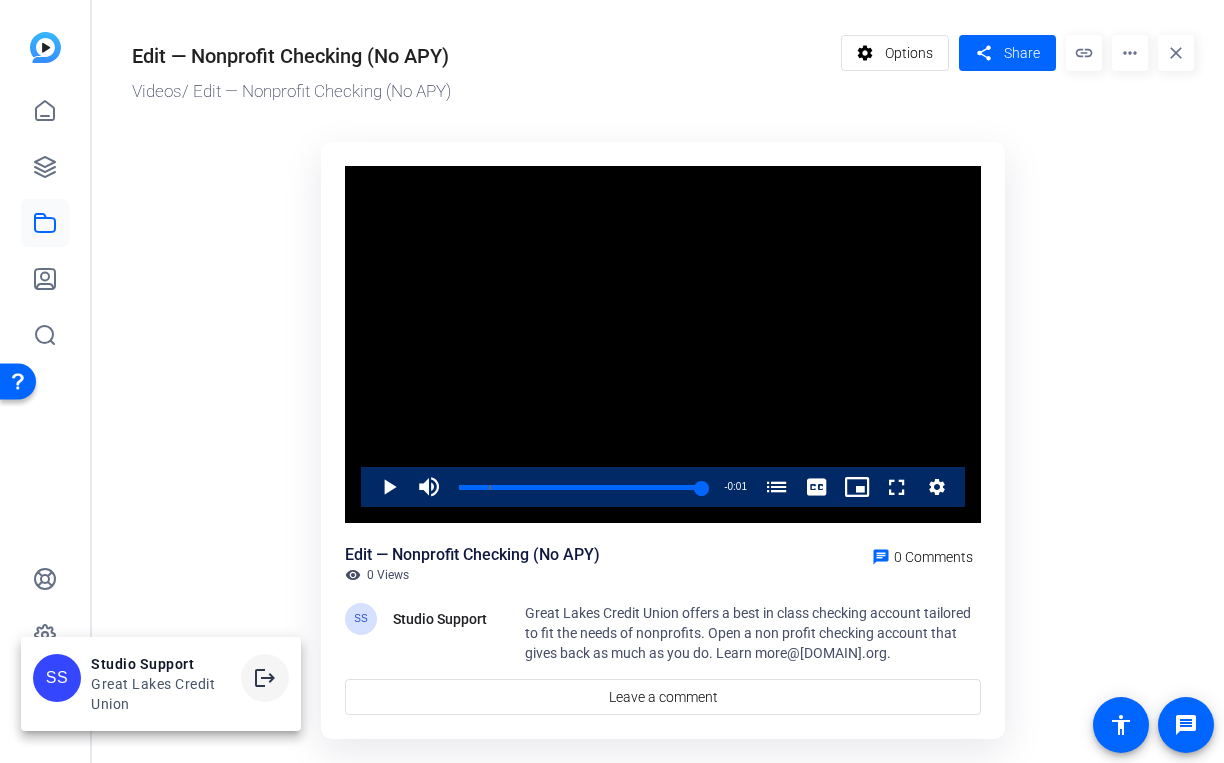 click on "logout" at bounding box center (265, 678) 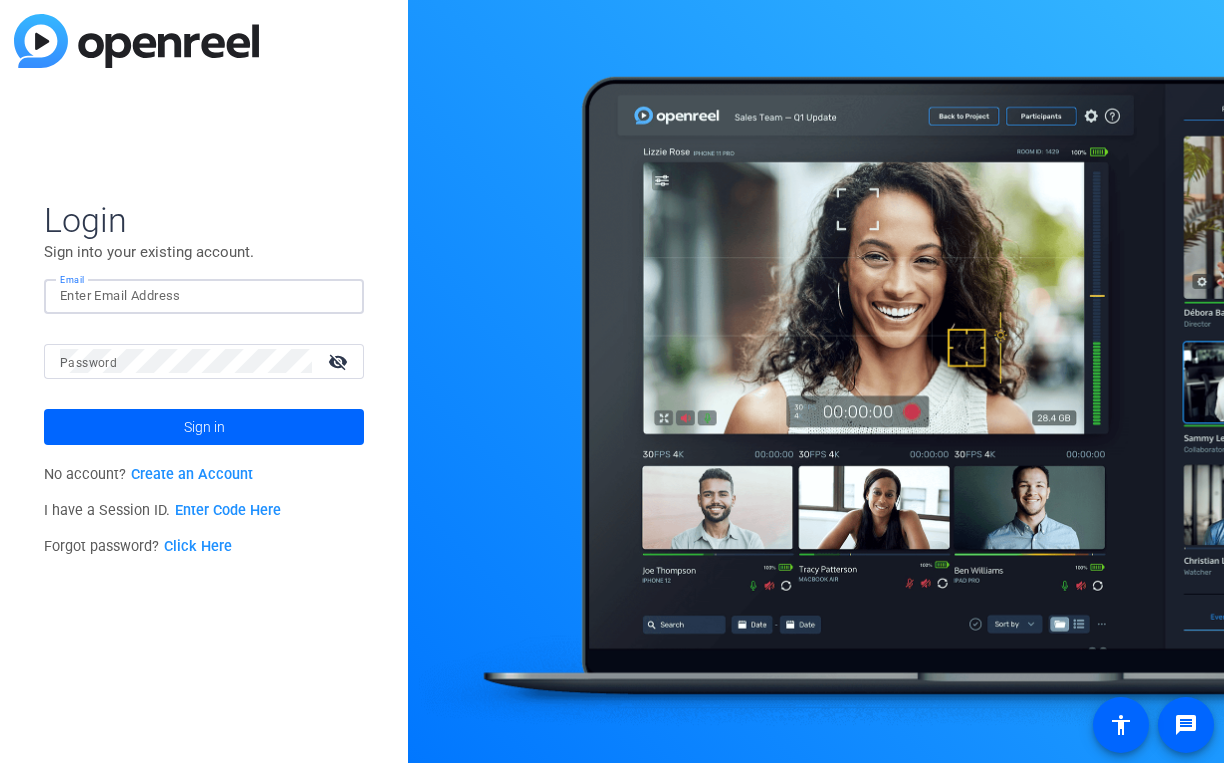 scroll, scrollTop: 0, scrollLeft: 0, axis: both 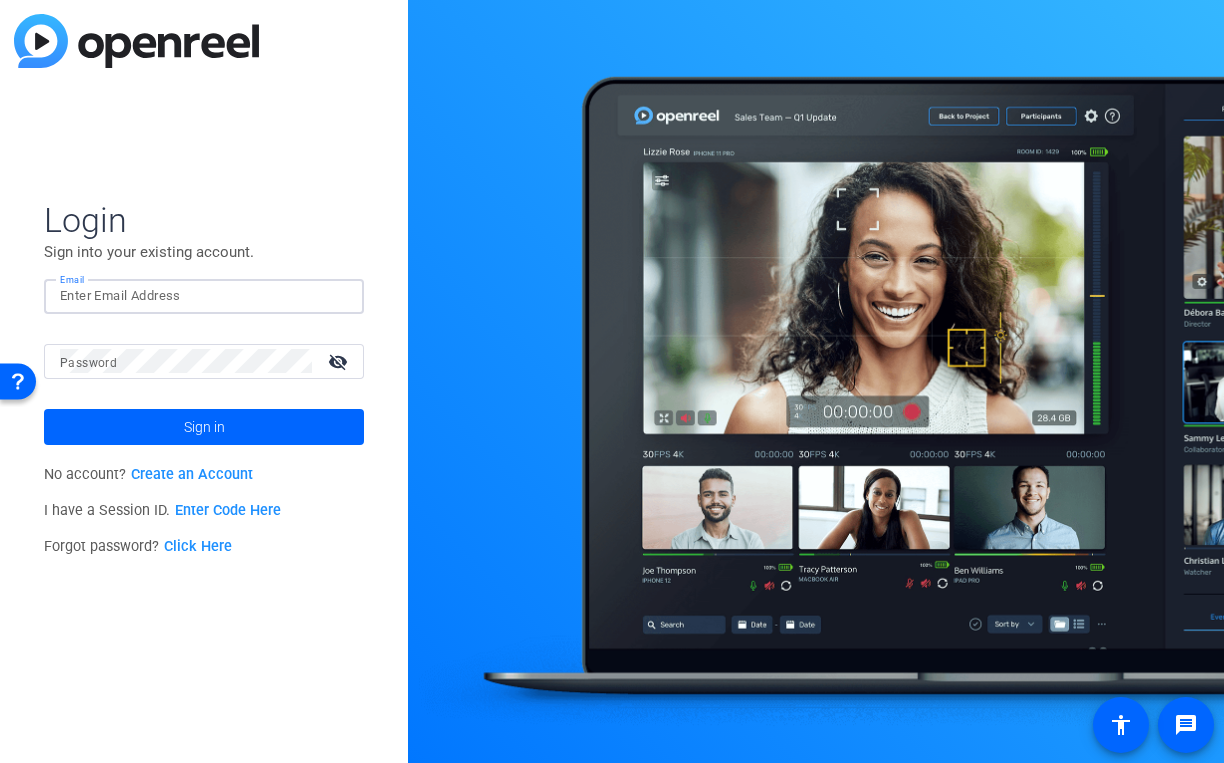 click on "Email" at bounding box center [204, 296] 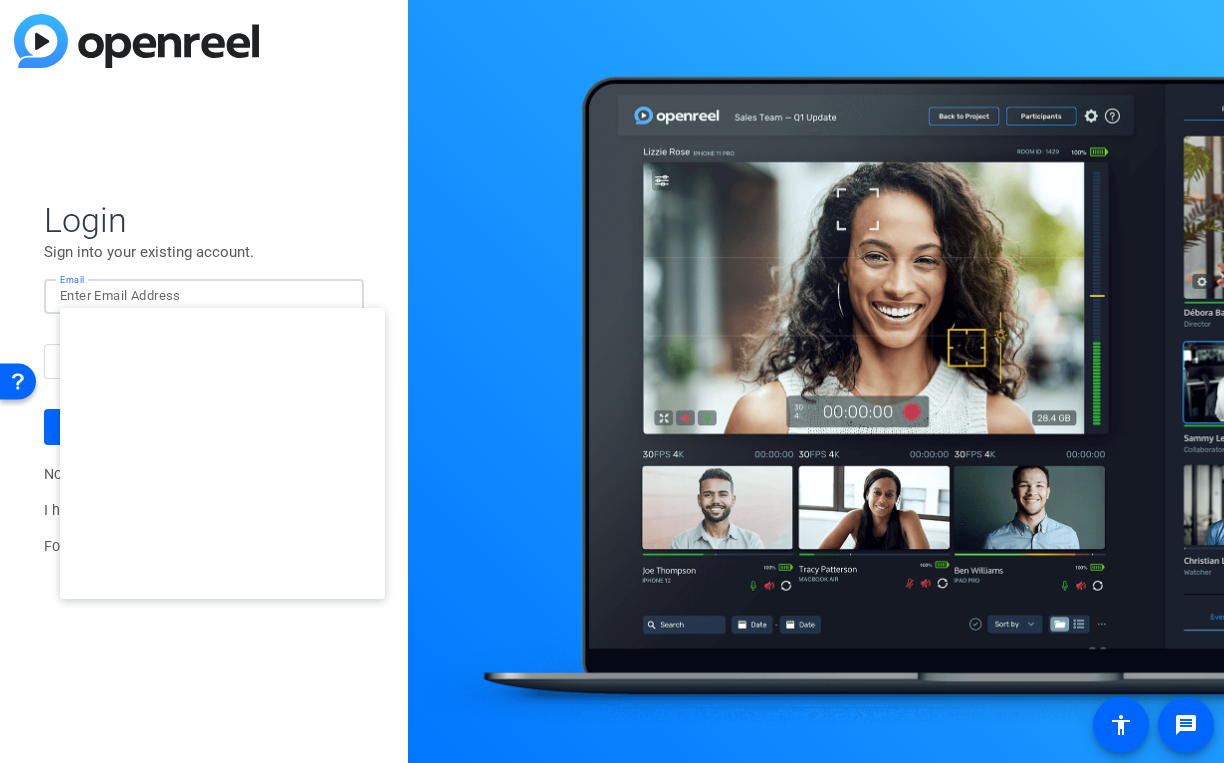 type on "[EMAIL]" 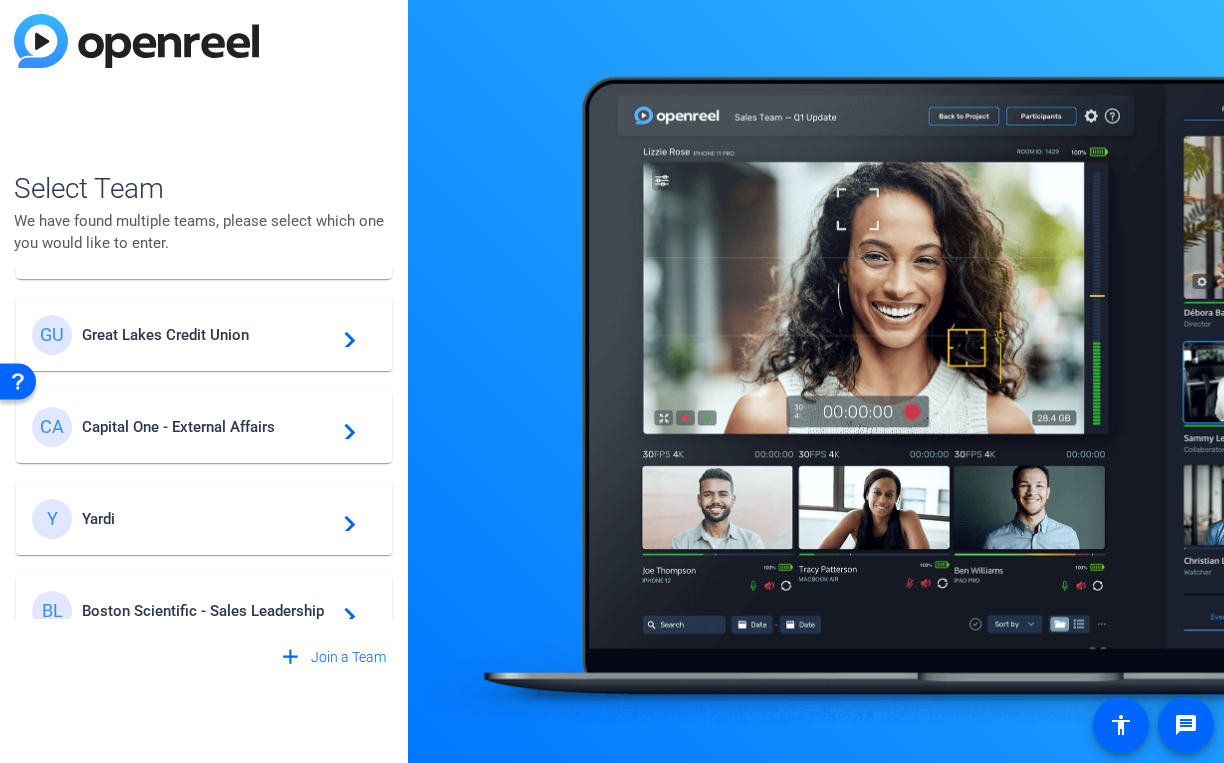 scroll, scrollTop: 191, scrollLeft: 0, axis: vertical 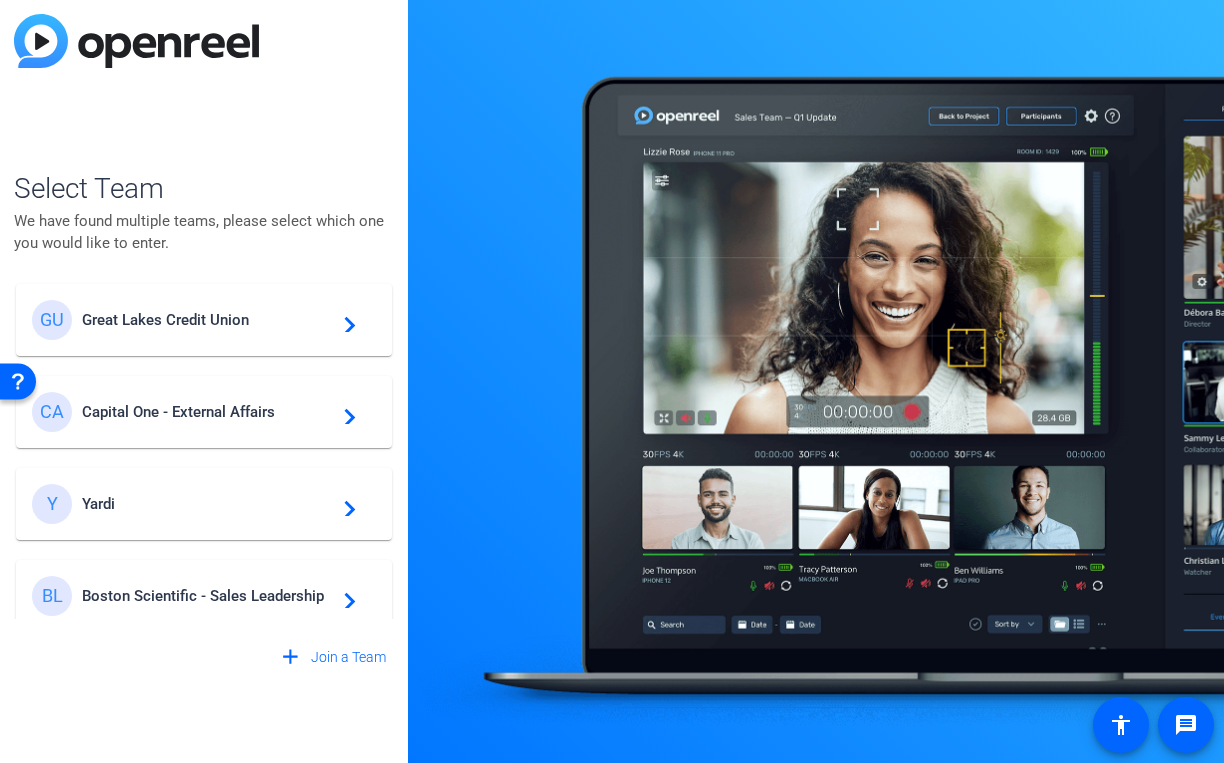click on "Y Yardi  navigate_next" 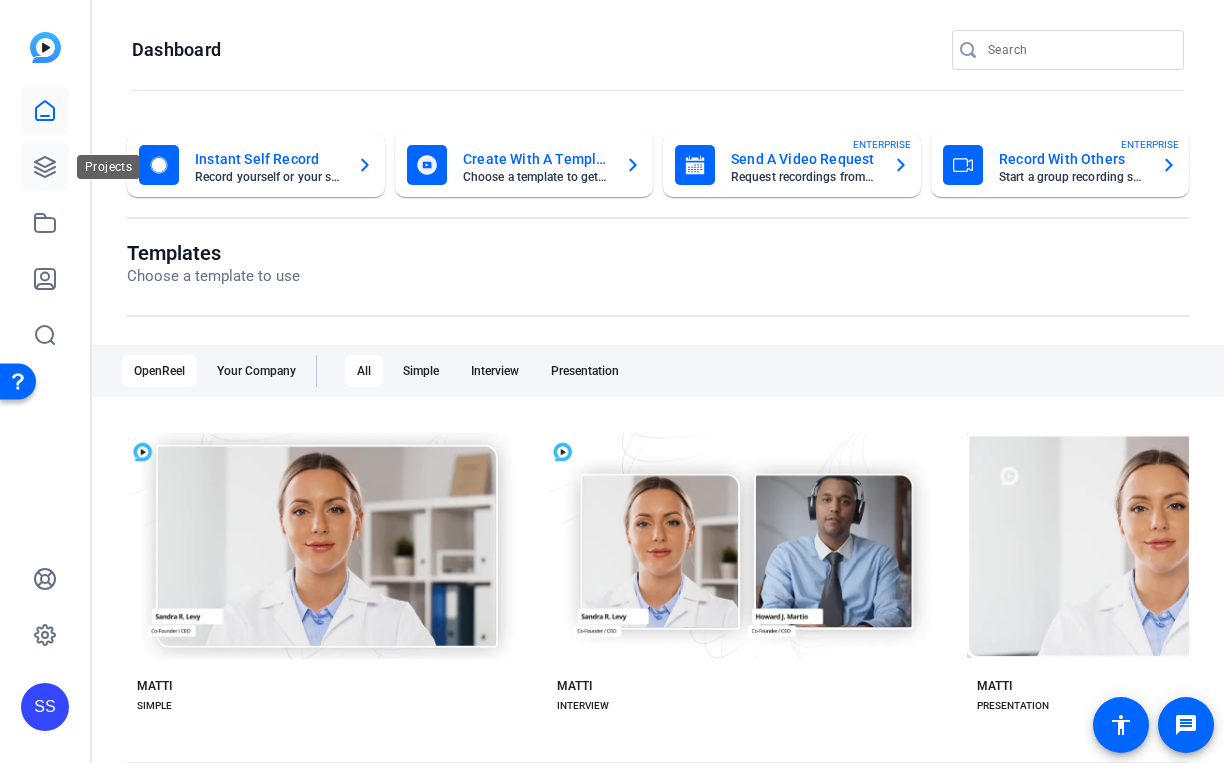click 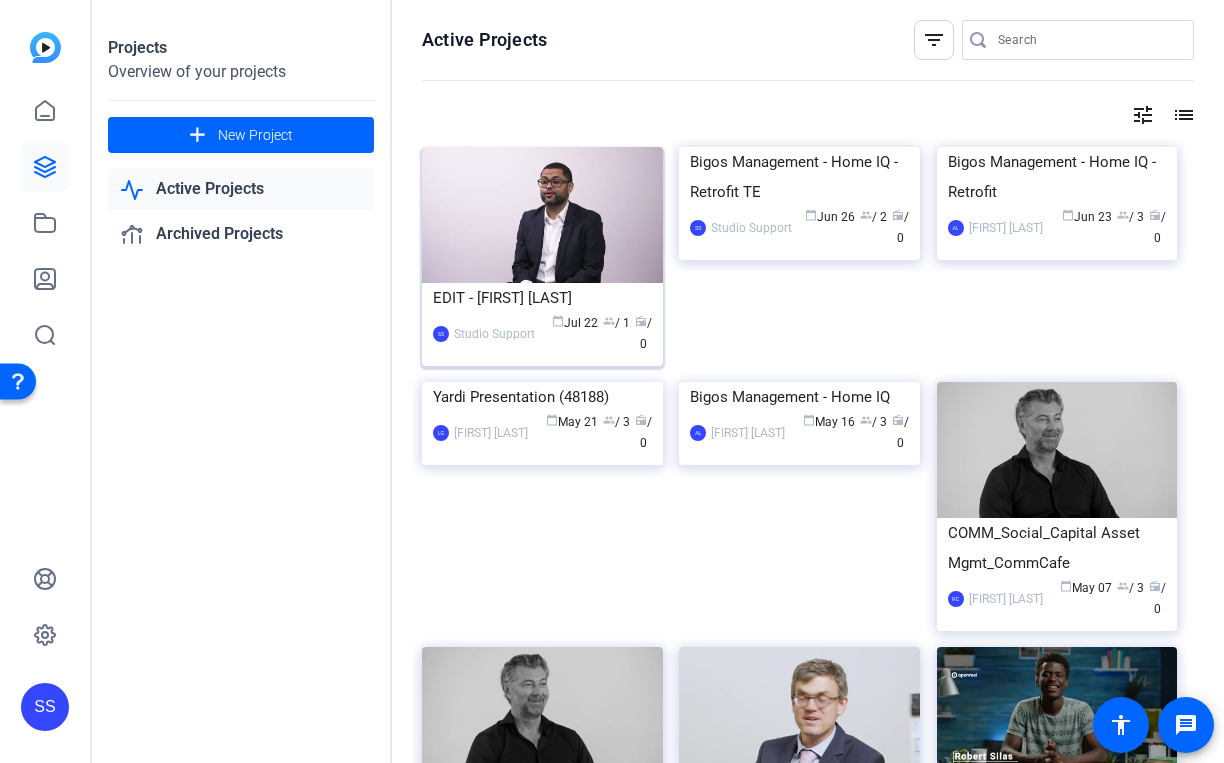 click on "EDIT - Pennrose Samuel Lopez" 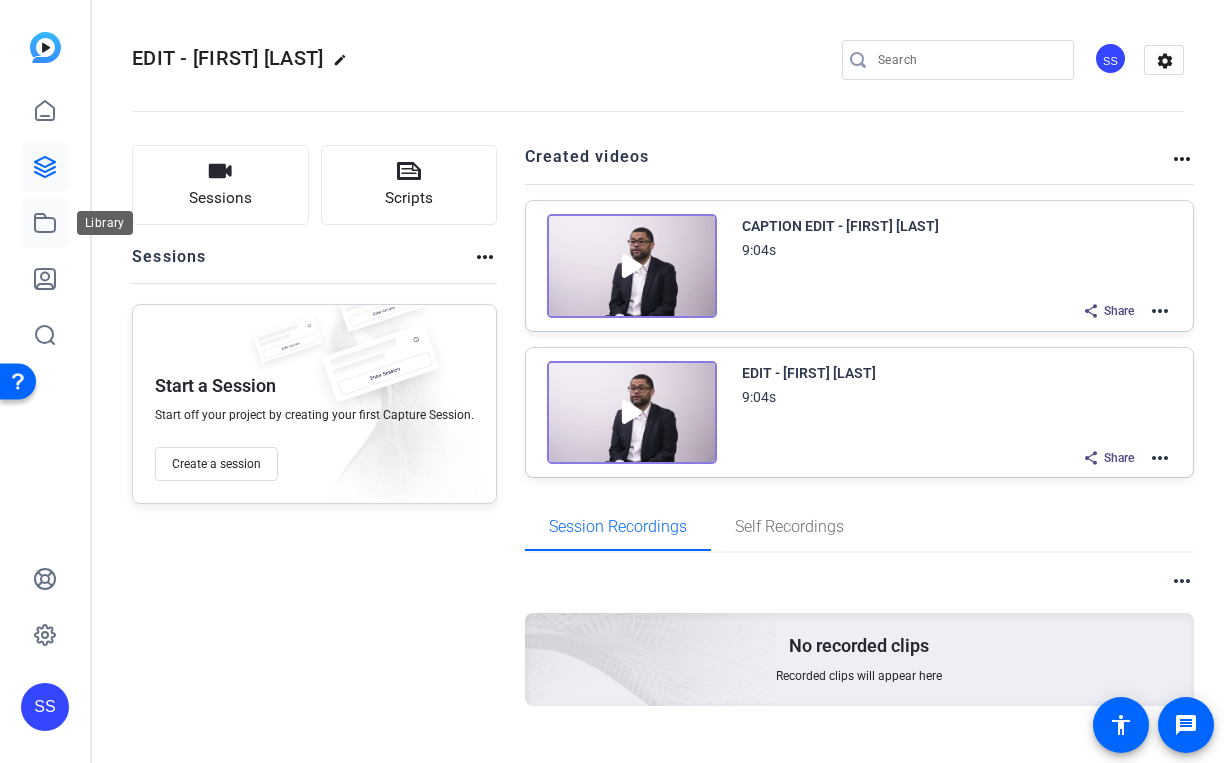 click 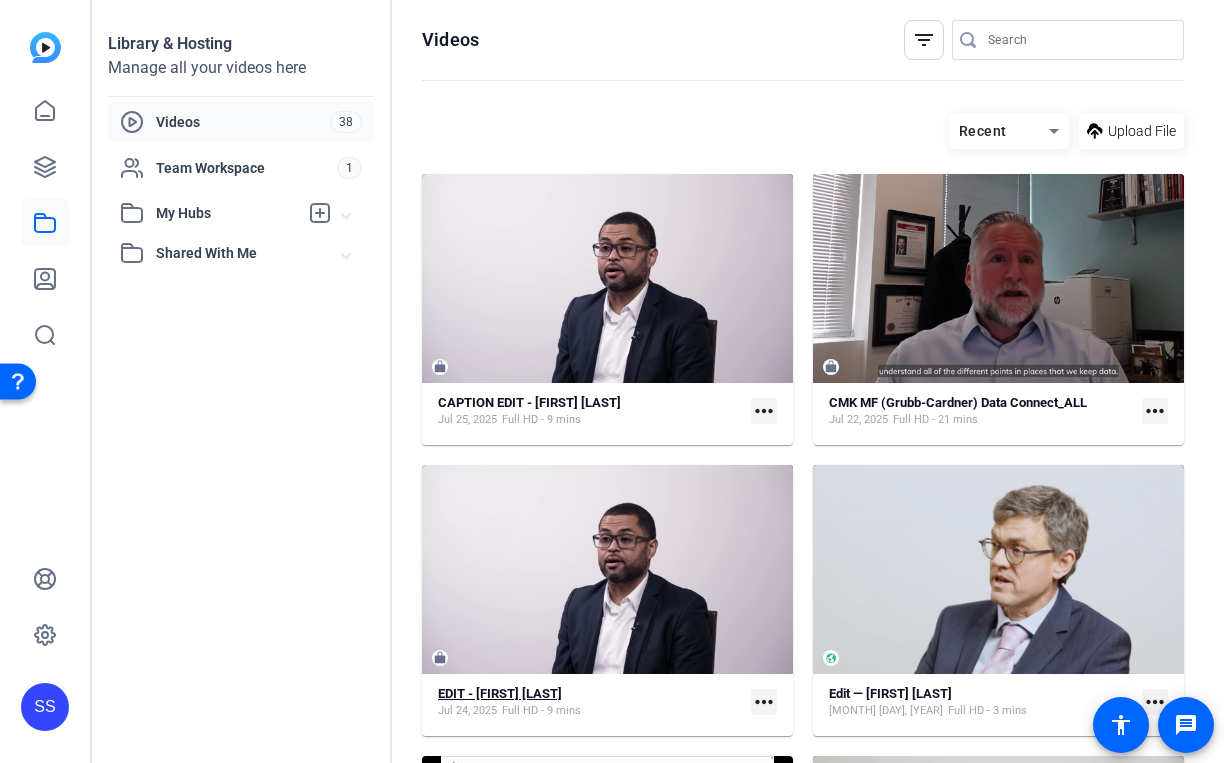 click on "EDIT - Pennrose Samuel Lopez Jul 24, 2025  Full HD - 9 mins" 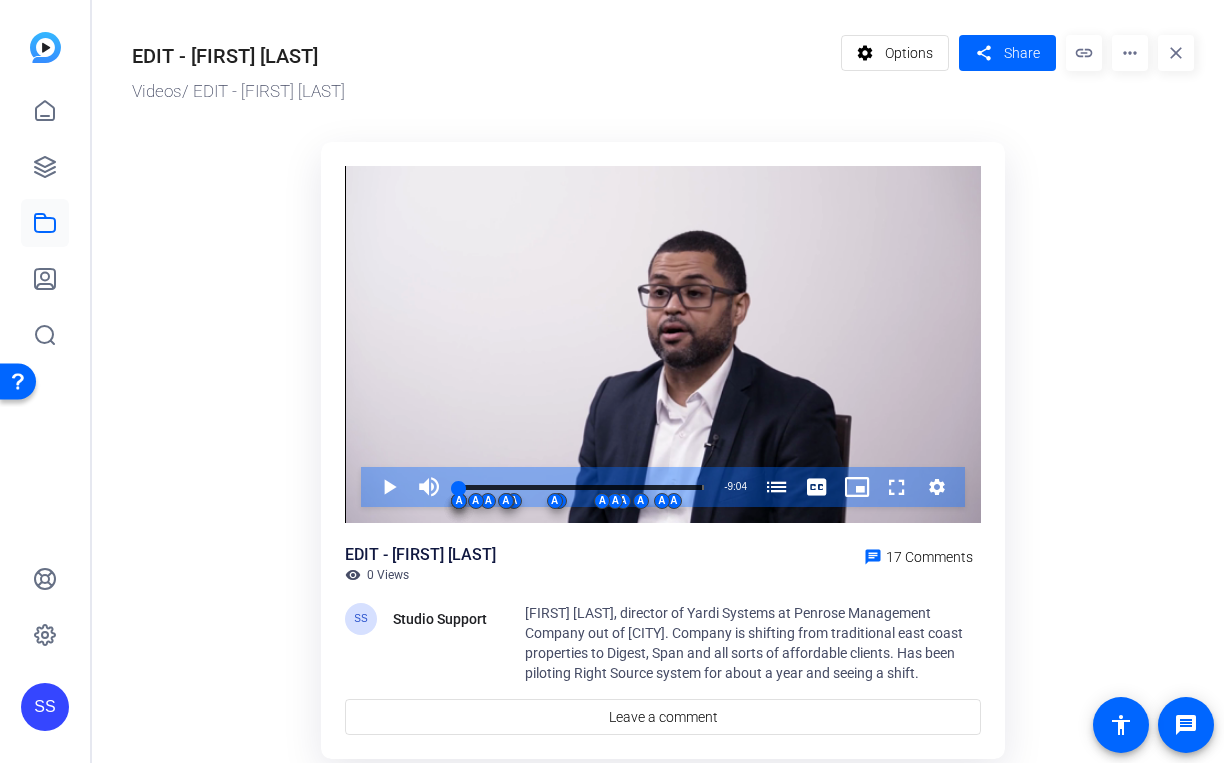 click on "SS" 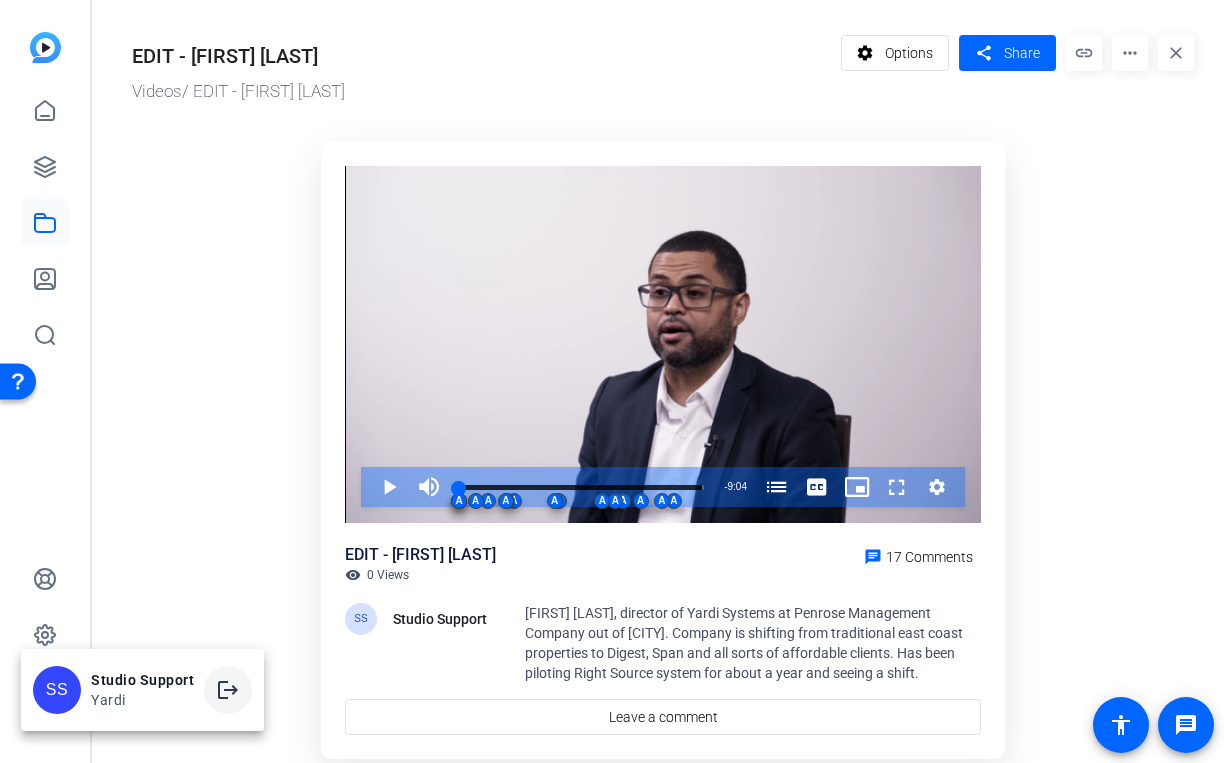 click at bounding box center (228, 690) 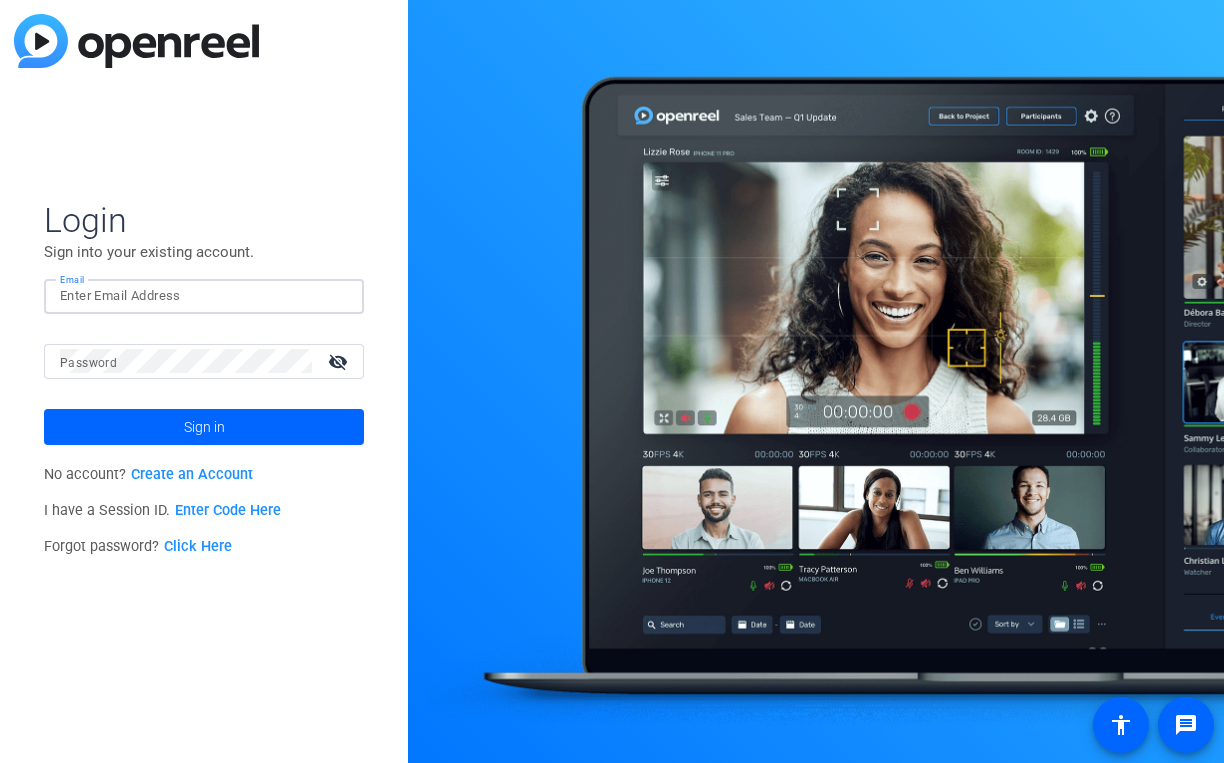 scroll, scrollTop: 0, scrollLeft: 0, axis: both 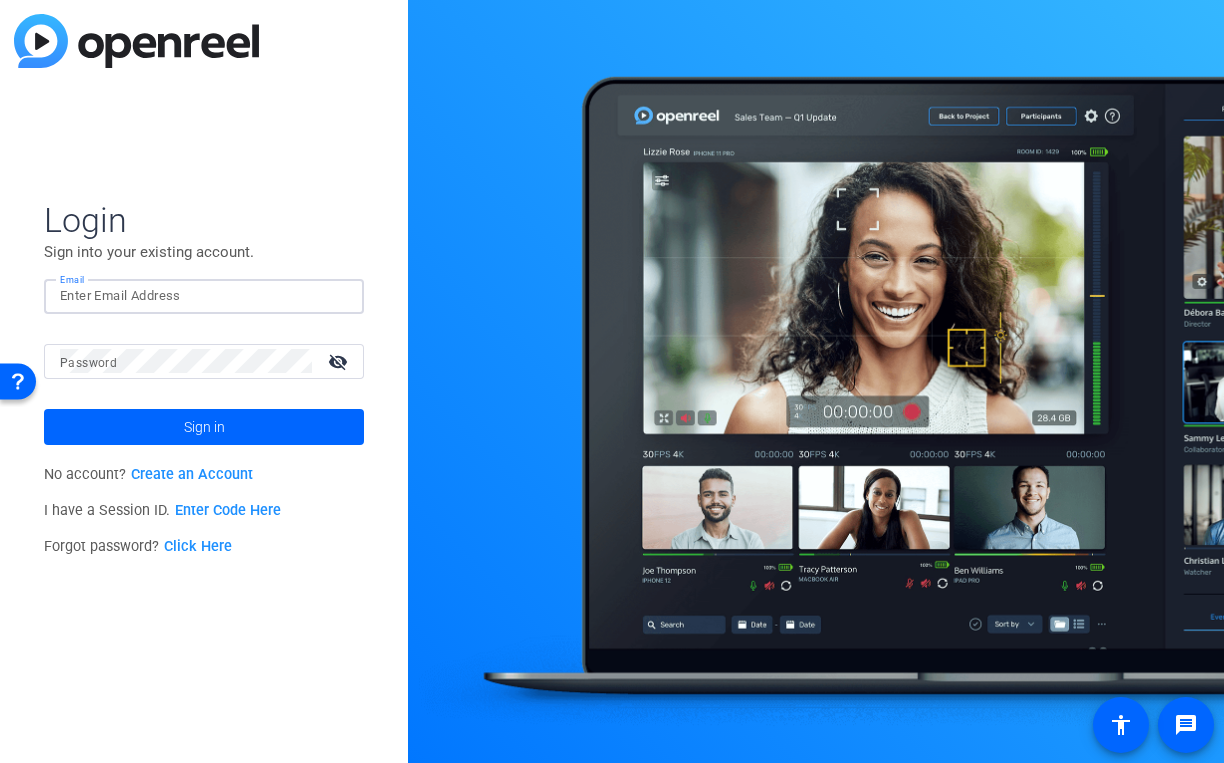 type on "studiosupport+2@openreel.com" 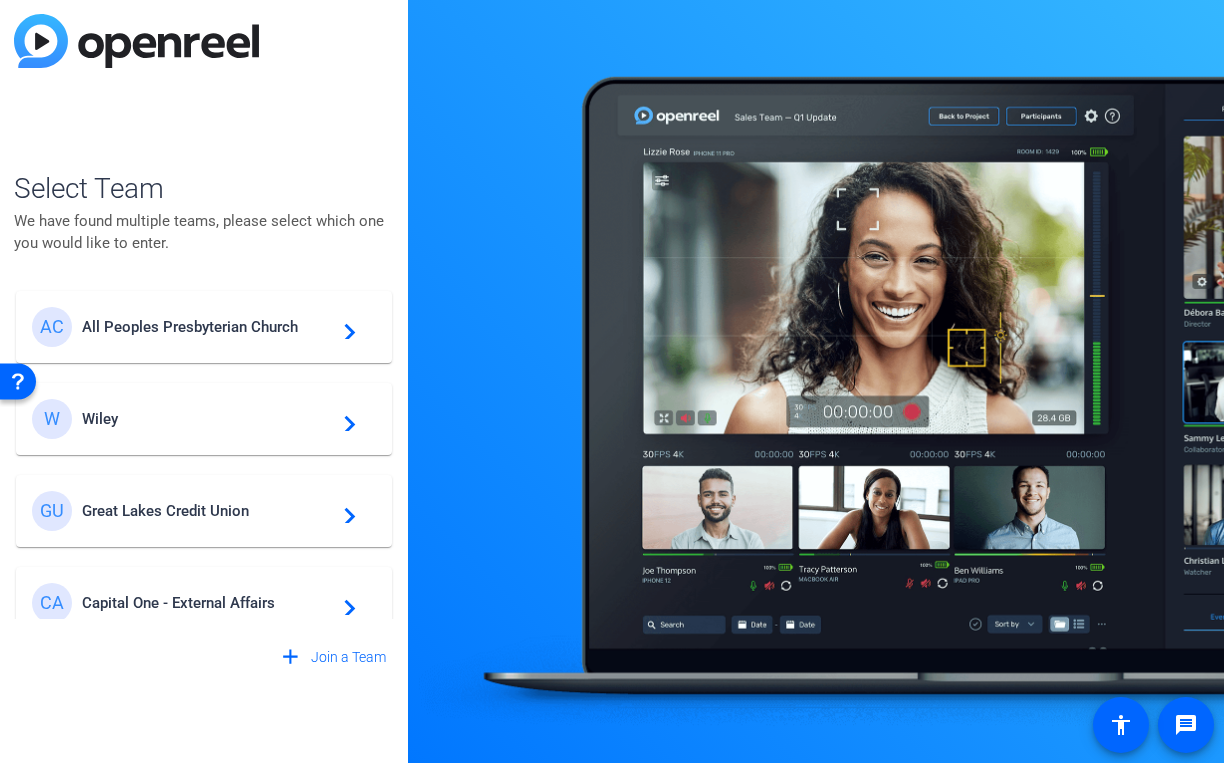 click on "GU Great Lakes Credit Union  navigate_next" 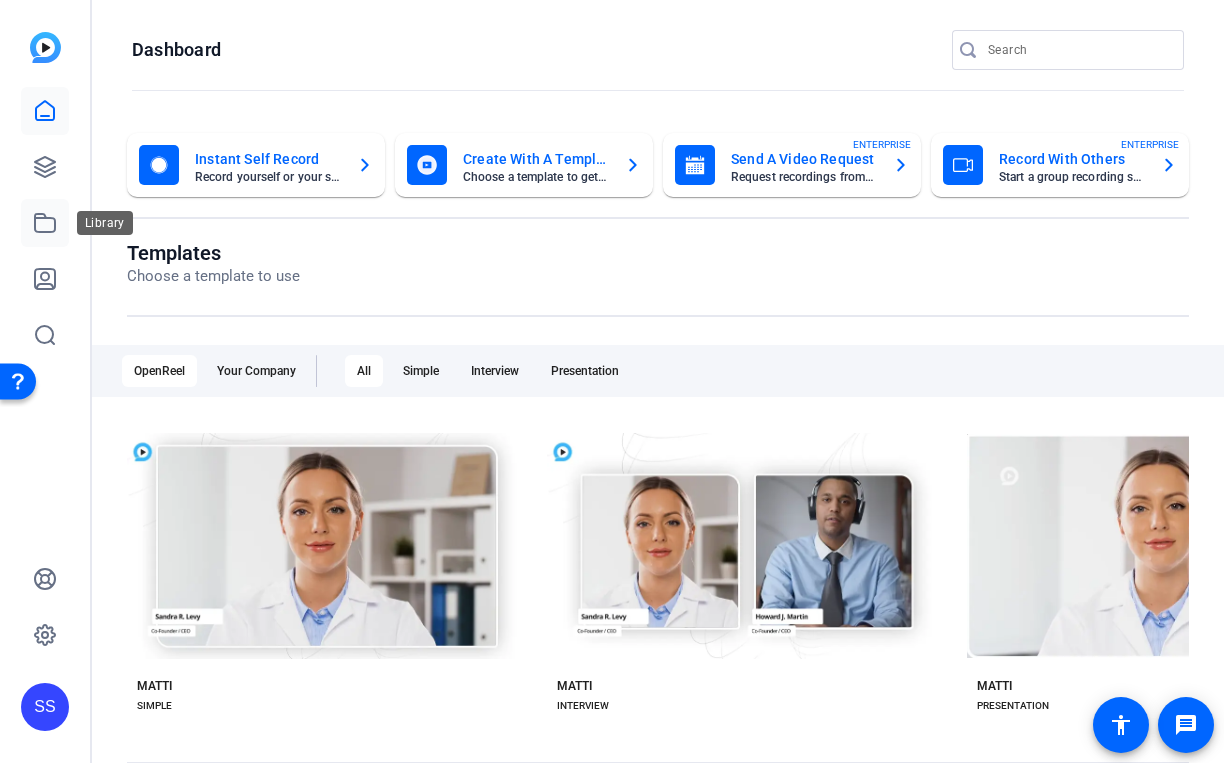 click 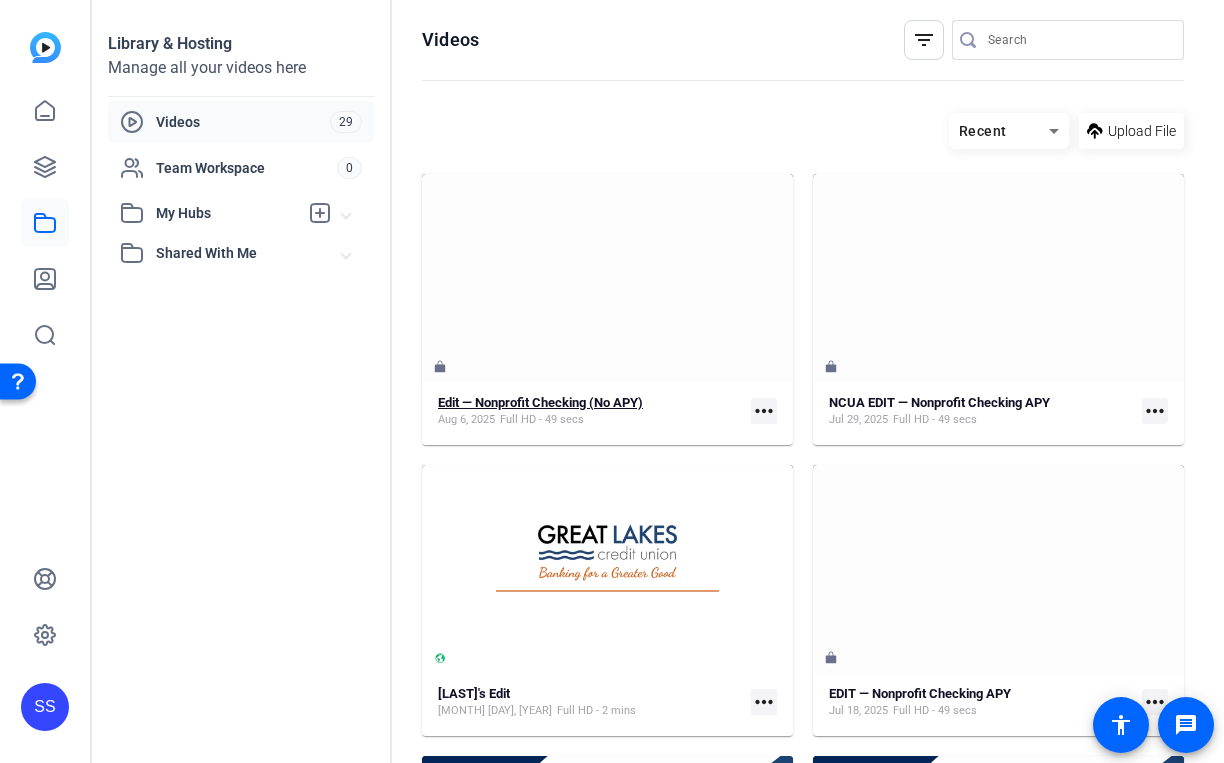 click on "Edit — Nonprofit Checking (No APY) Aug 6, 2025  Full HD - 49 secs" 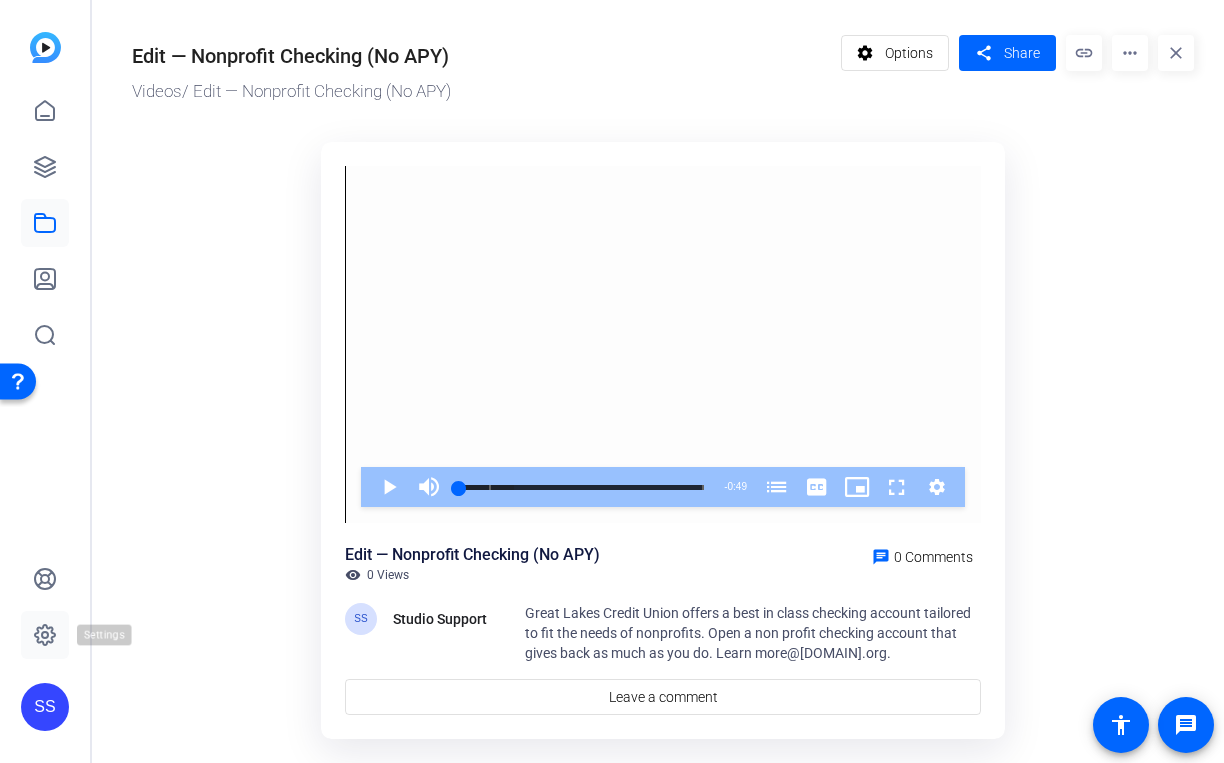 click 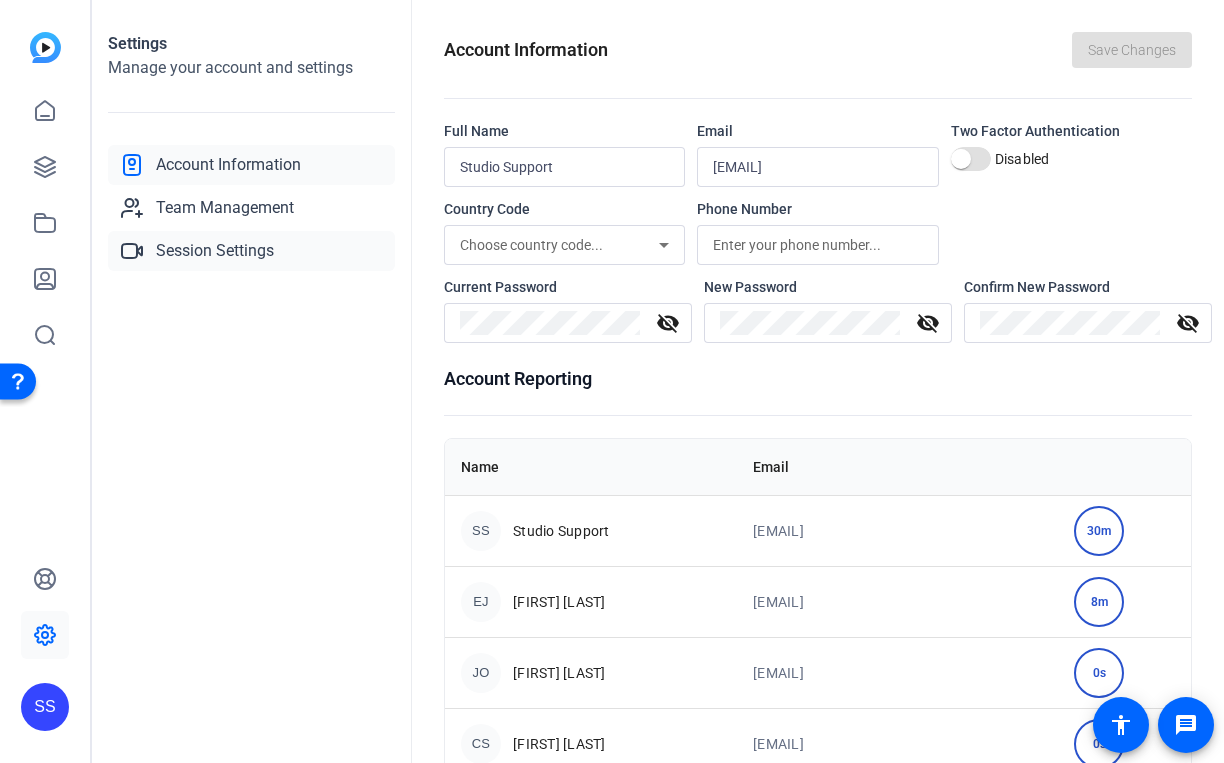 click on "Session Settings" 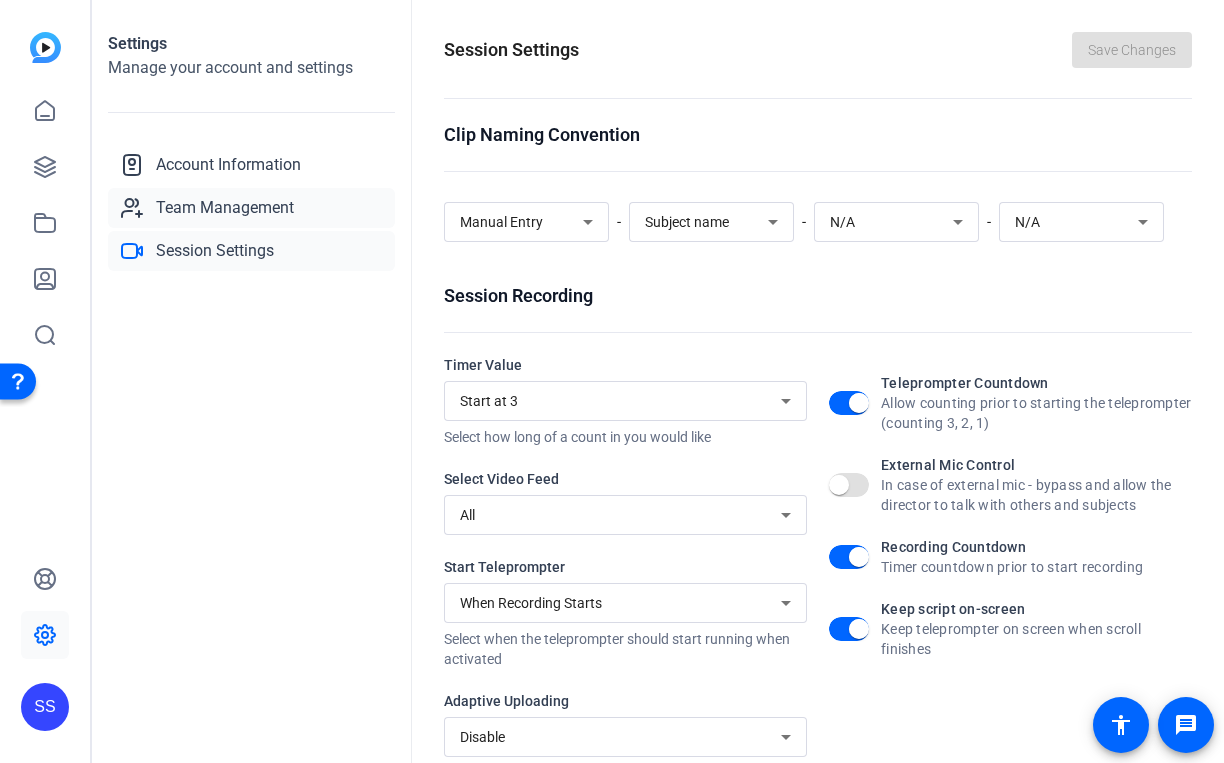 click on "Team Management" 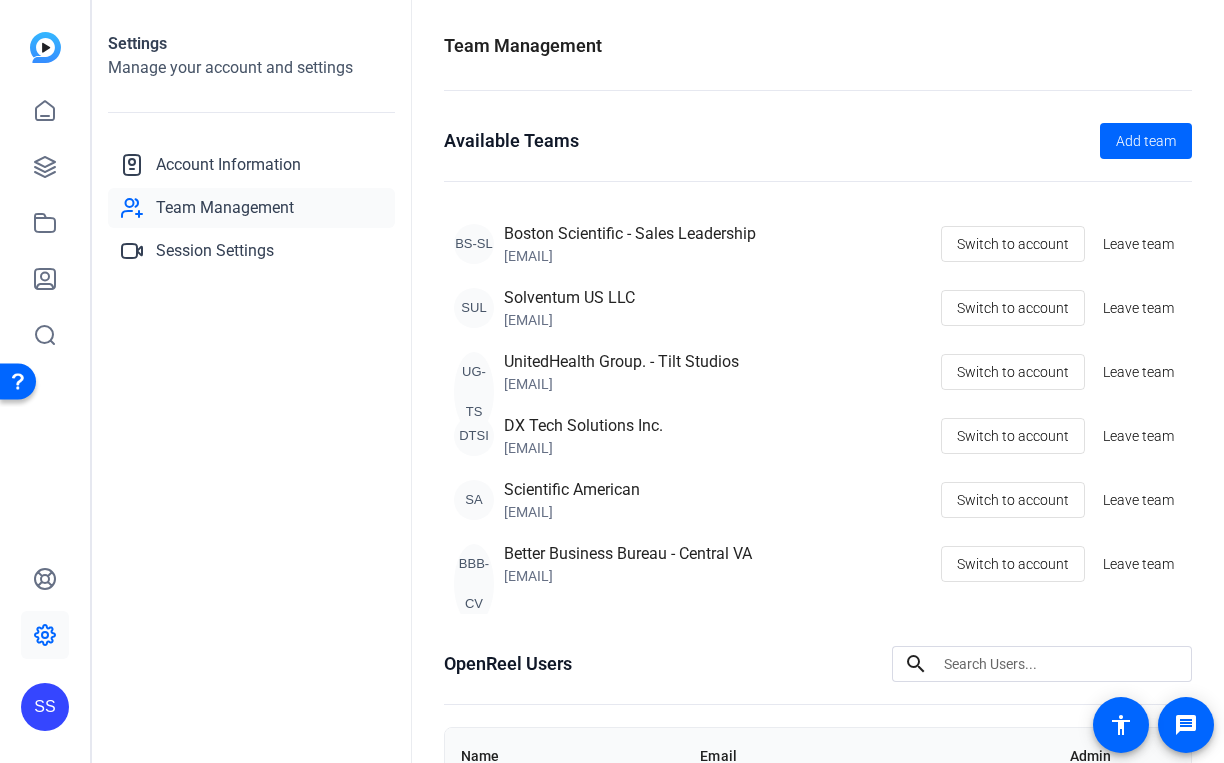 scroll, scrollTop: 450, scrollLeft: 0, axis: vertical 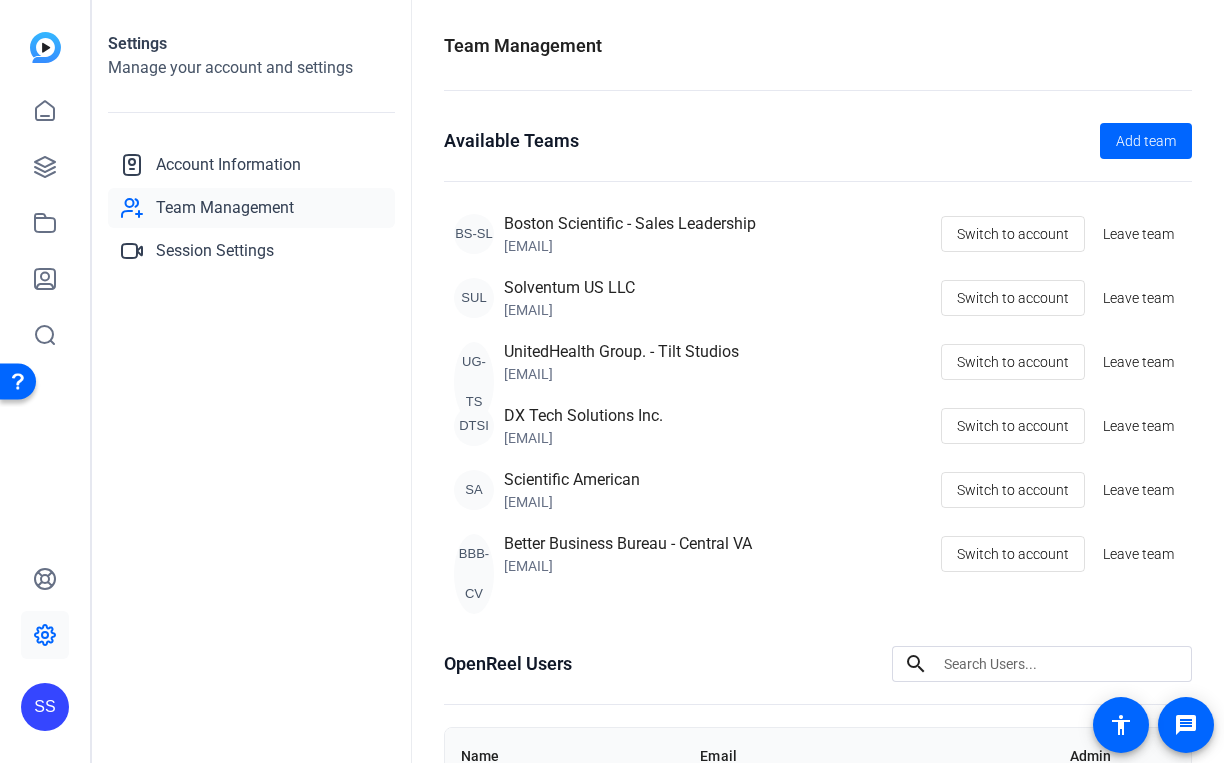 click on "SS" 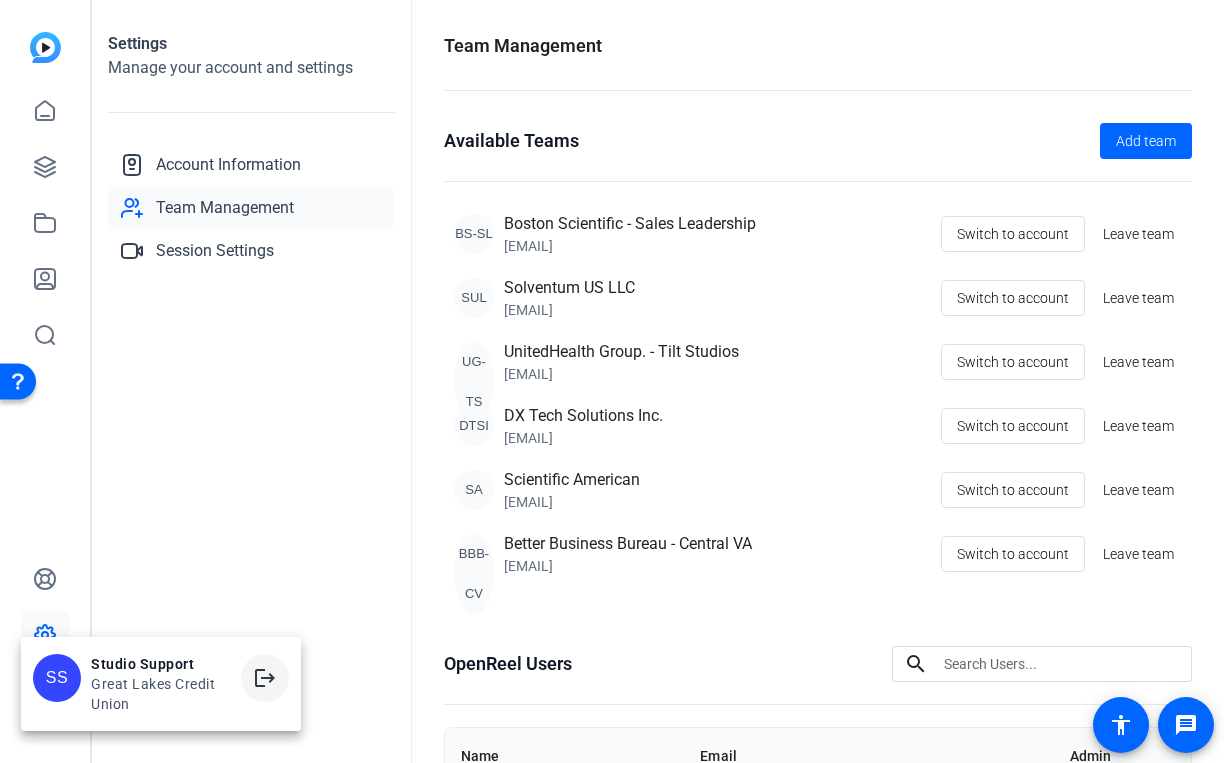 click on "logout" at bounding box center [265, 678] 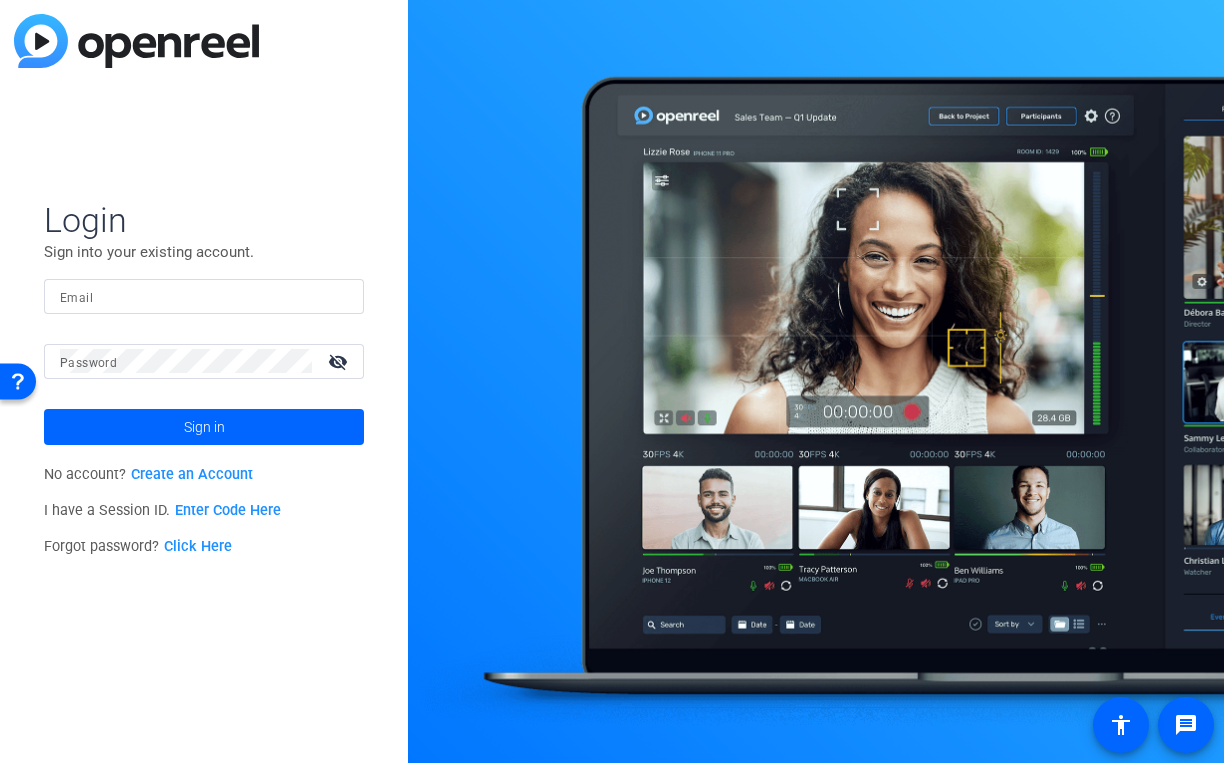 click 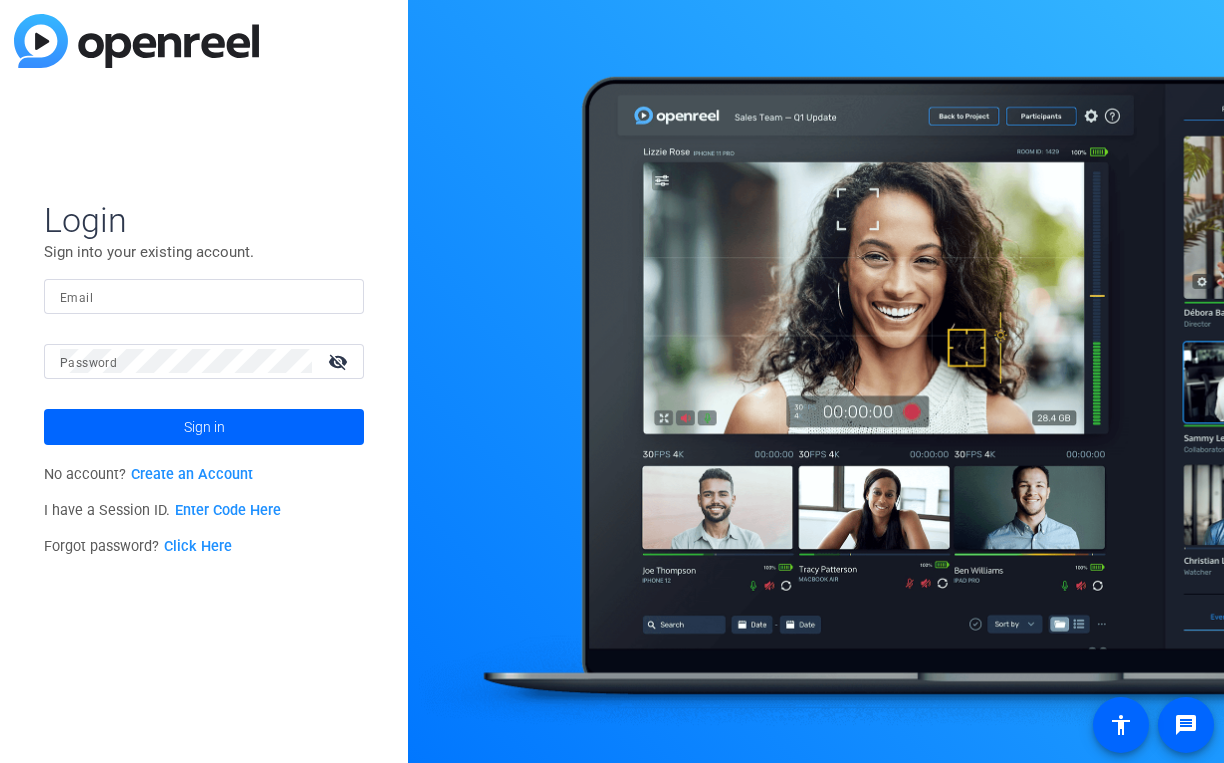 scroll, scrollTop: 0, scrollLeft: 0, axis: both 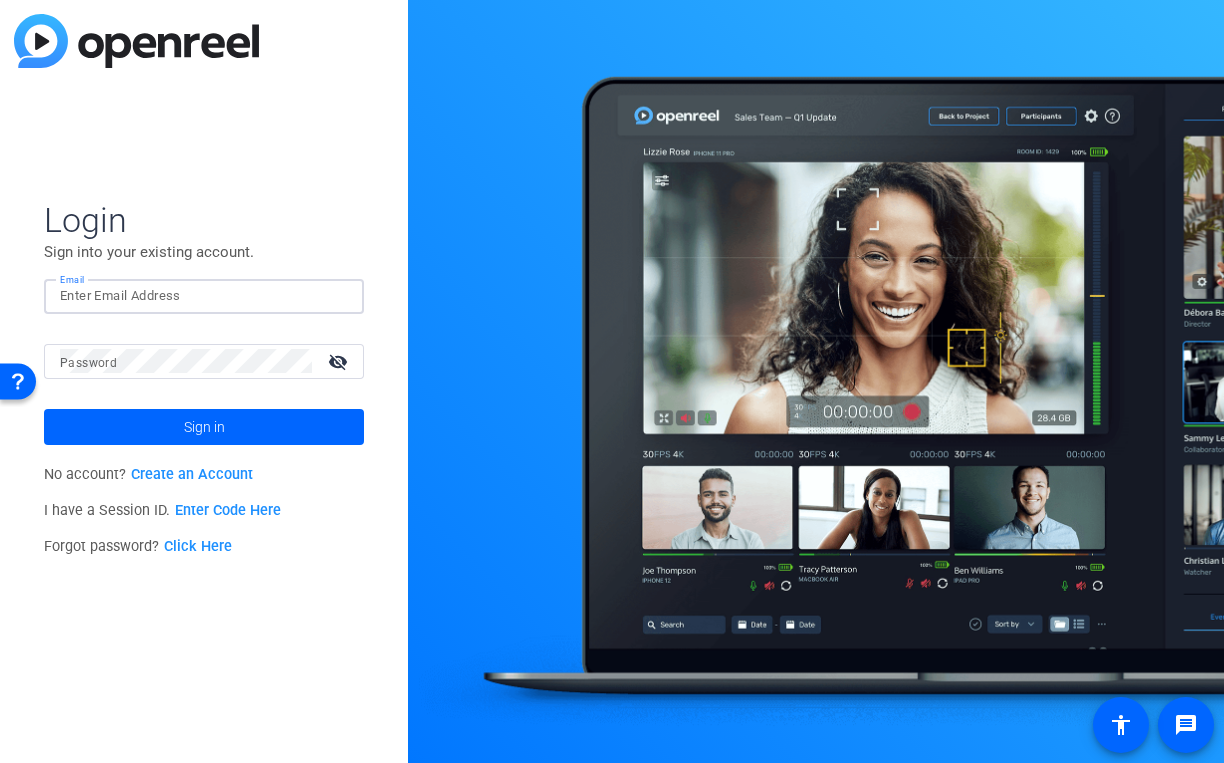 type on "studiosupport@[example.com]" 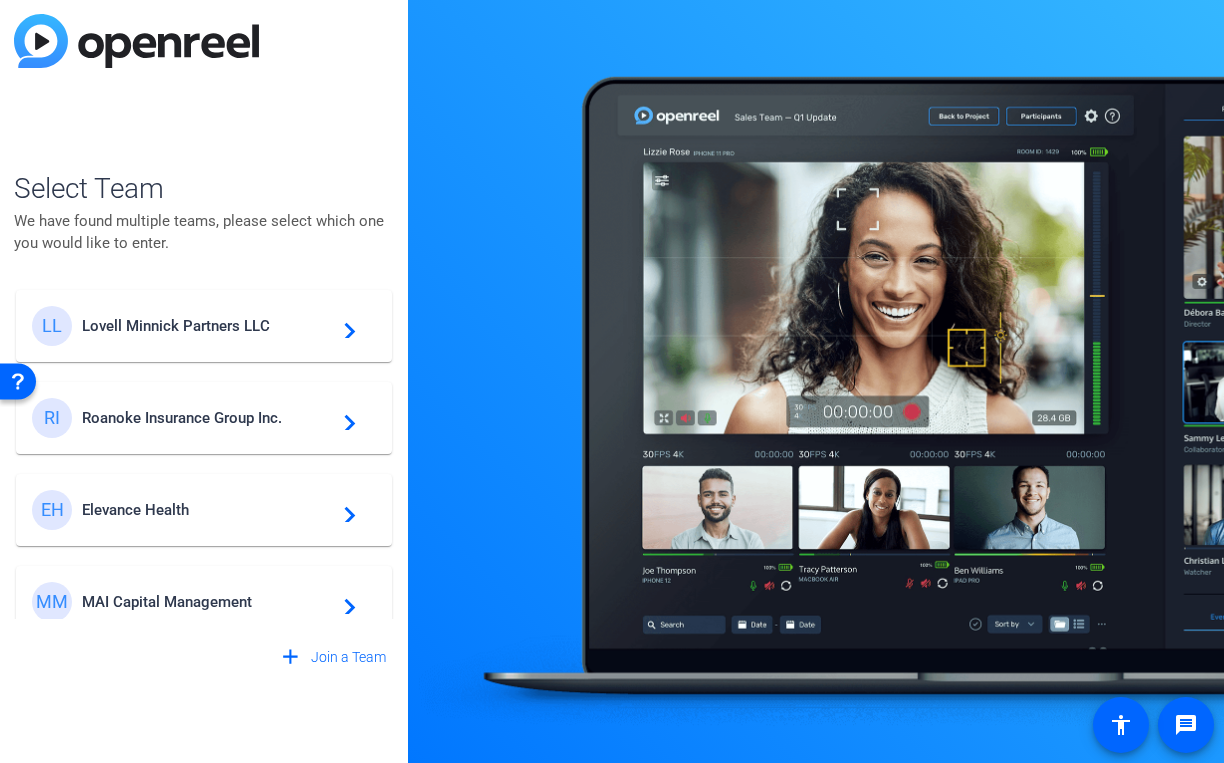 scroll, scrollTop: 0, scrollLeft: 0, axis: both 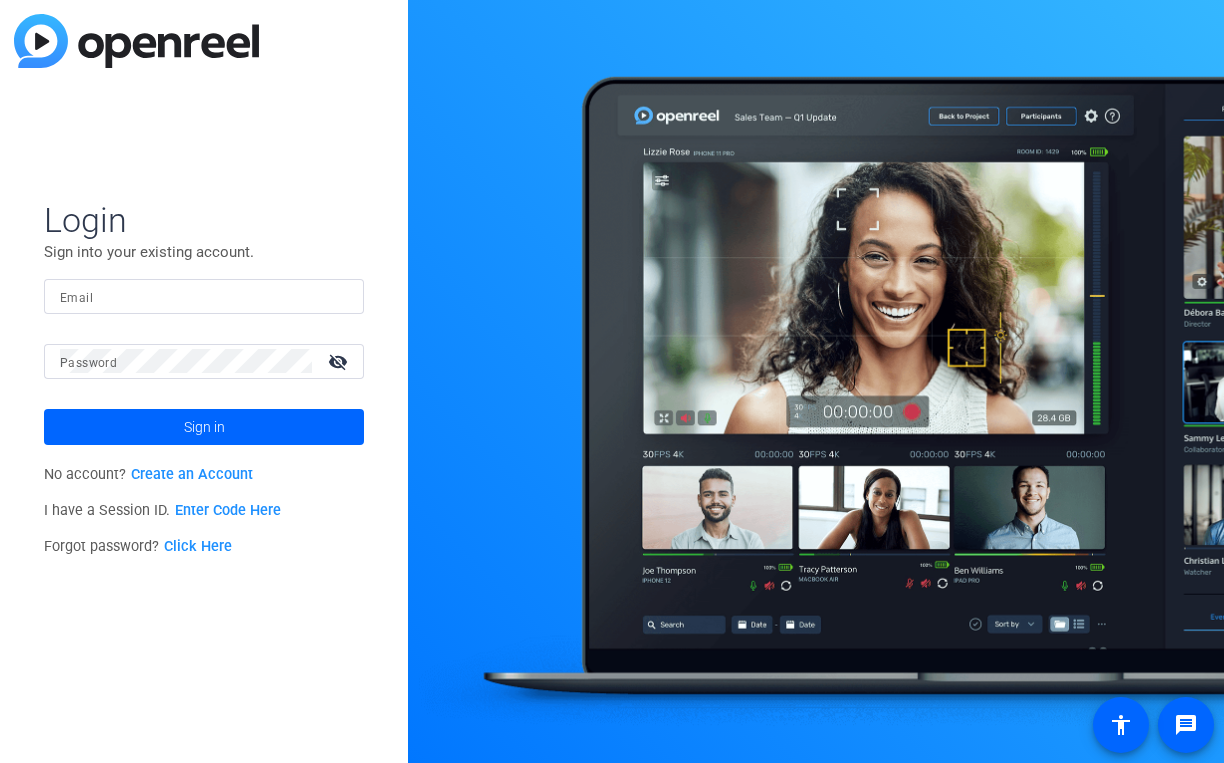 click 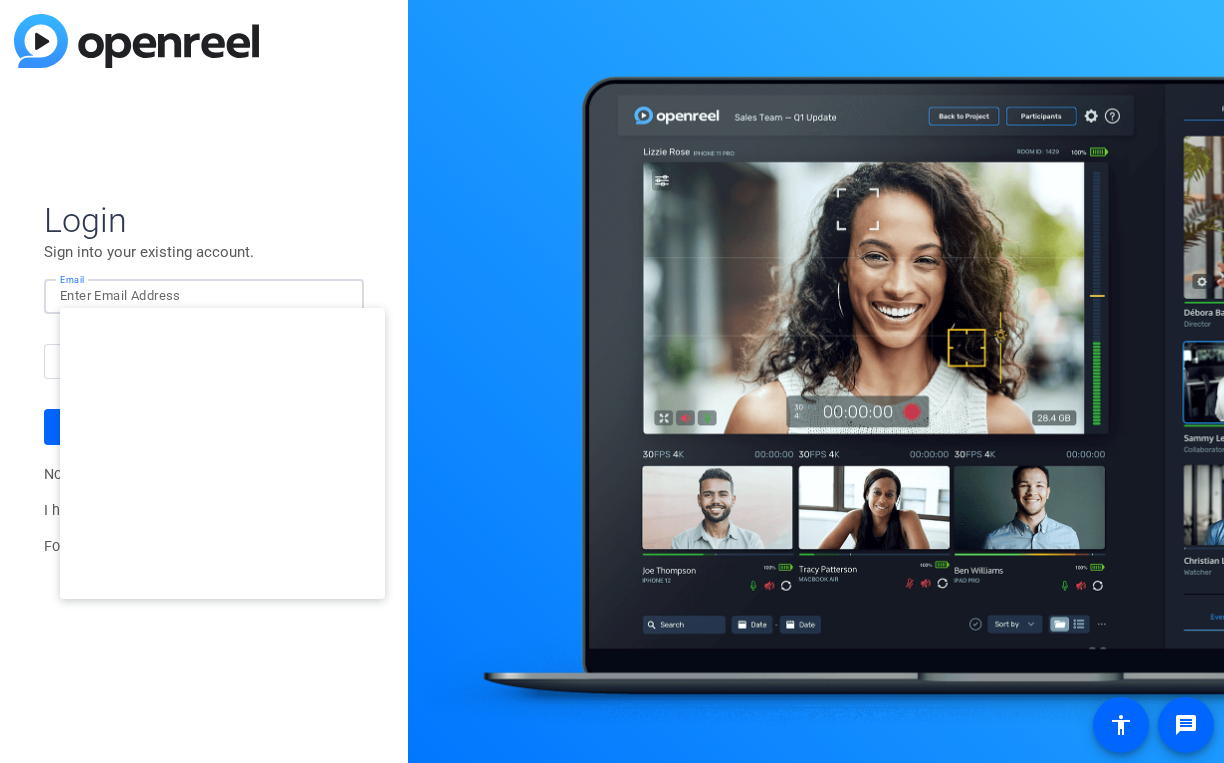 scroll, scrollTop: 0, scrollLeft: 0, axis: both 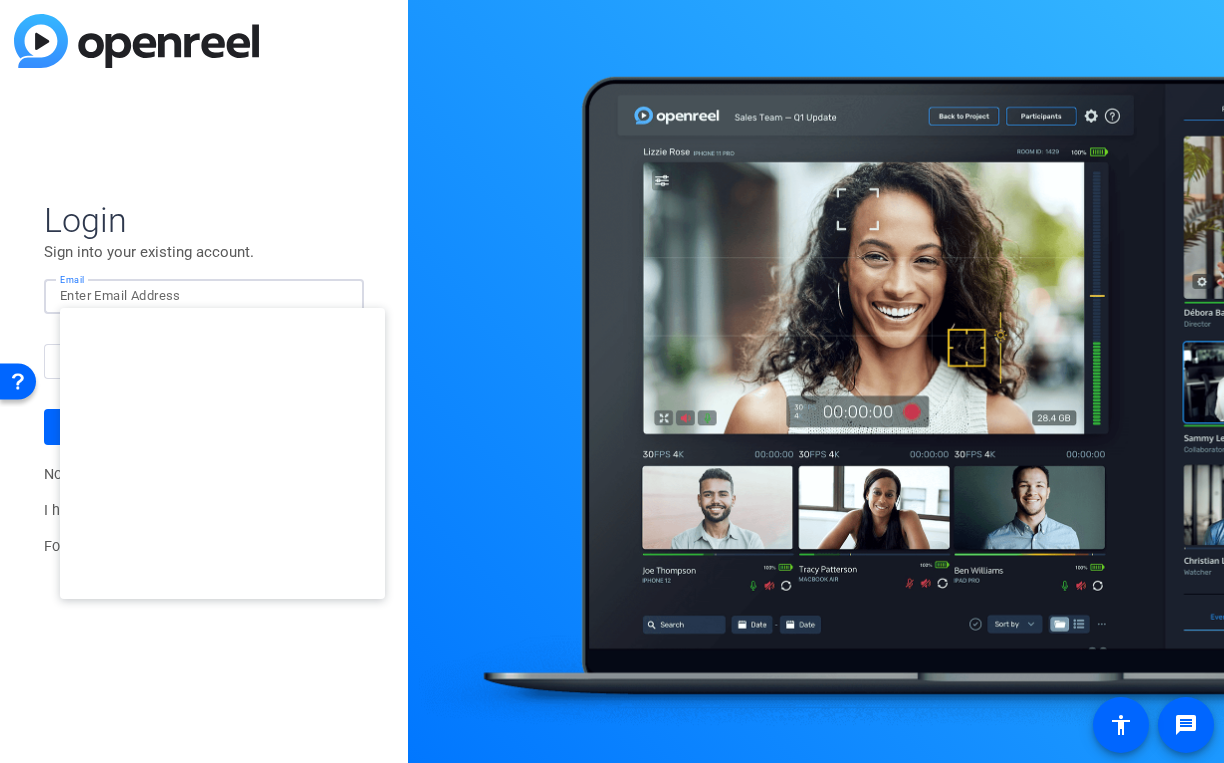 type on "[EMAIL]" 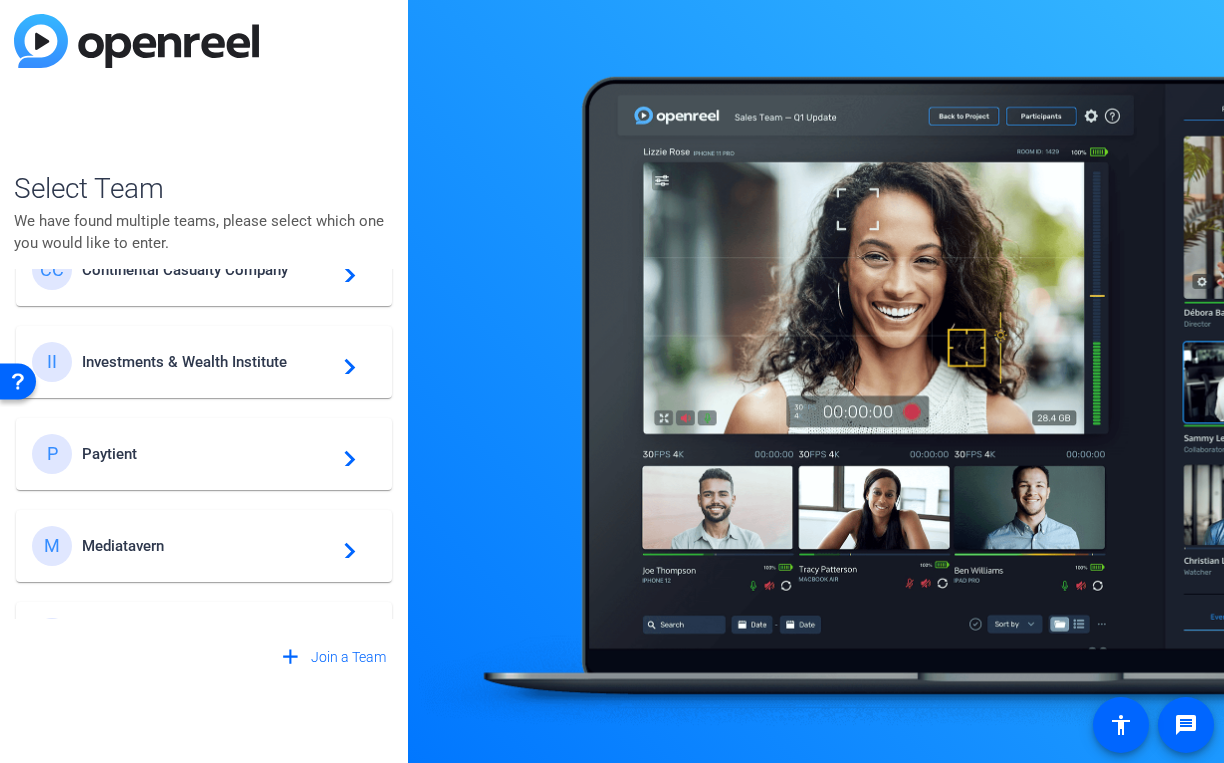scroll, scrollTop: 942, scrollLeft: 0, axis: vertical 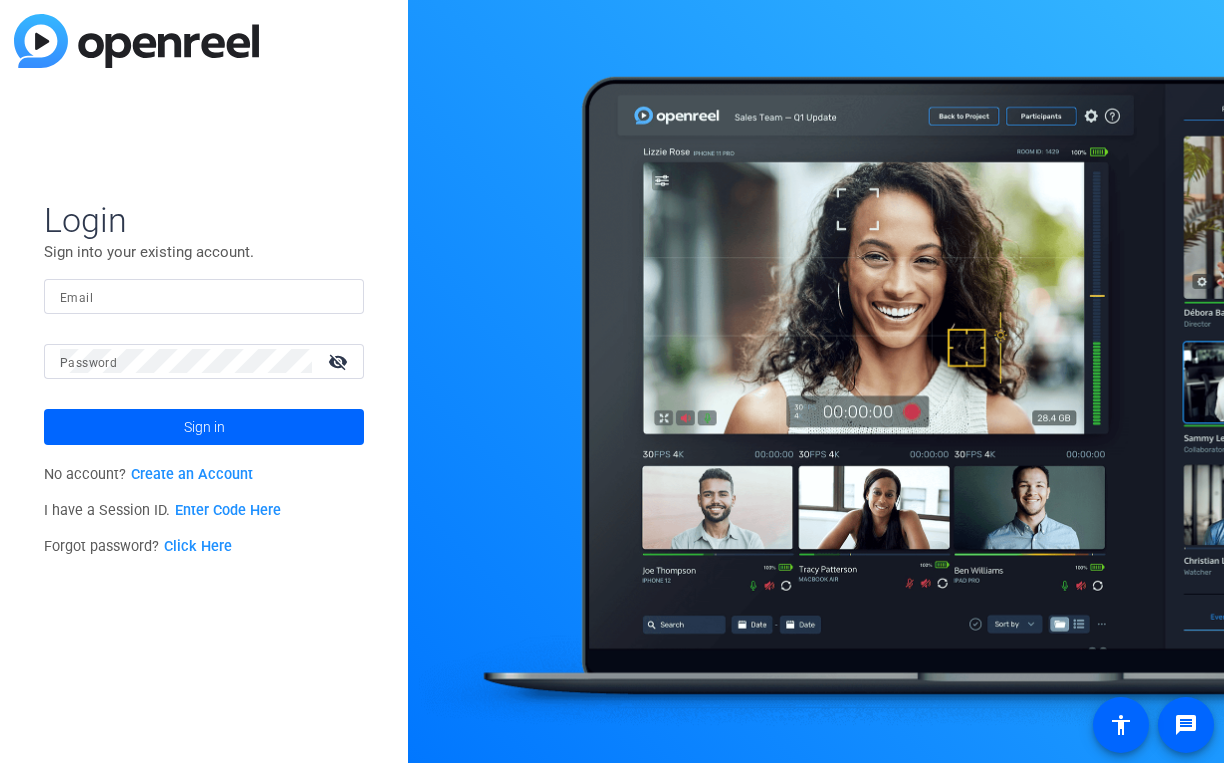 click 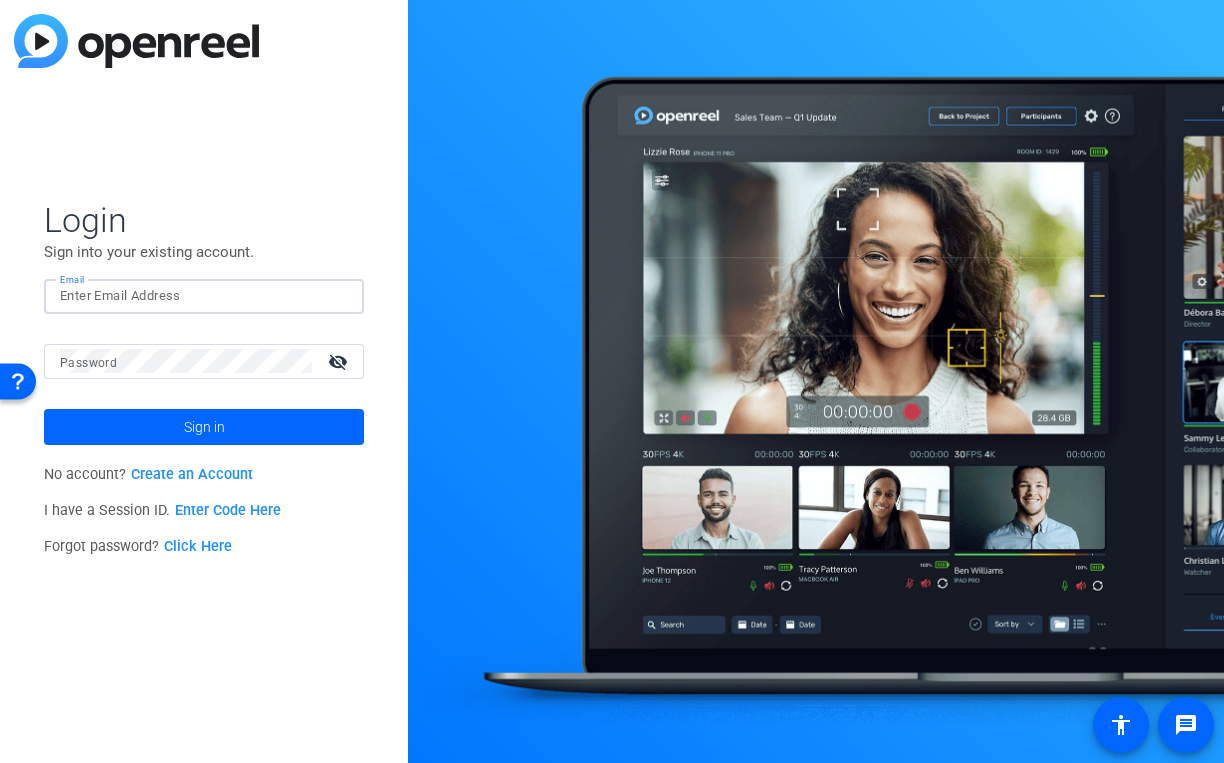 type on "studiosupport+2@openreel.com" 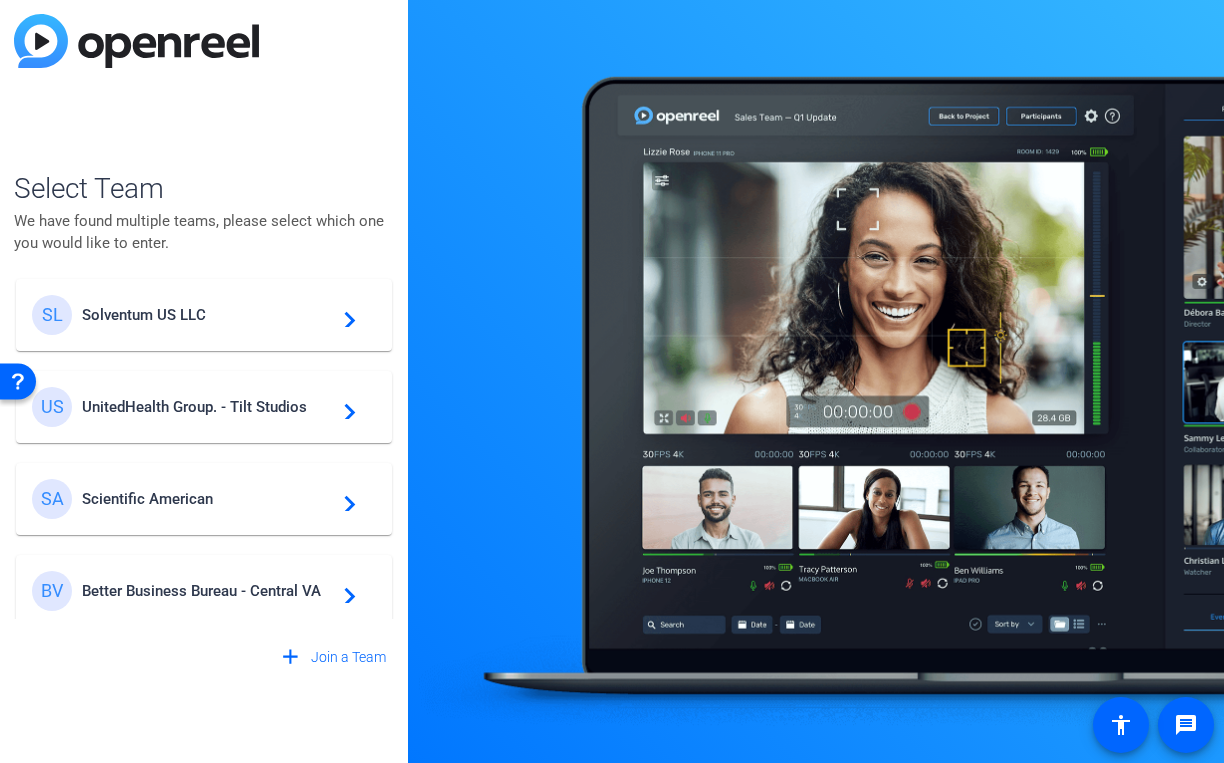 scroll, scrollTop: 574, scrollLeft: 0, axis: vertical 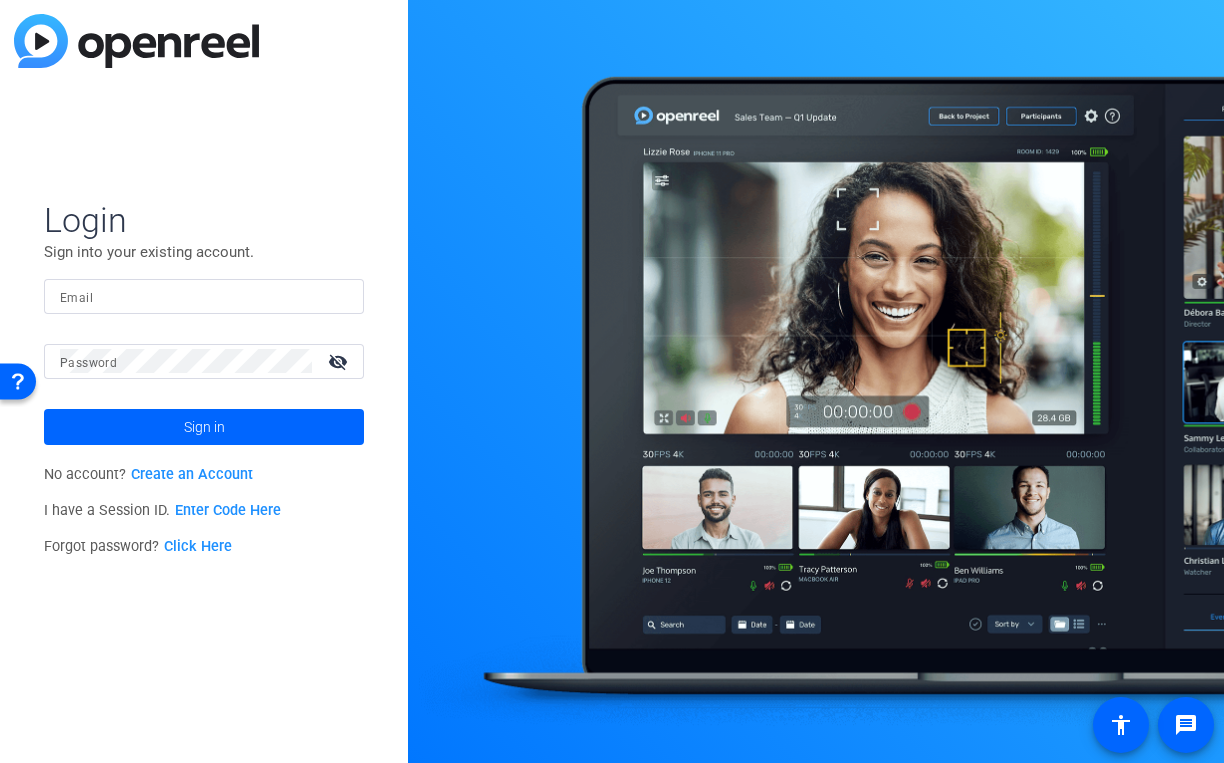 click on "Email" 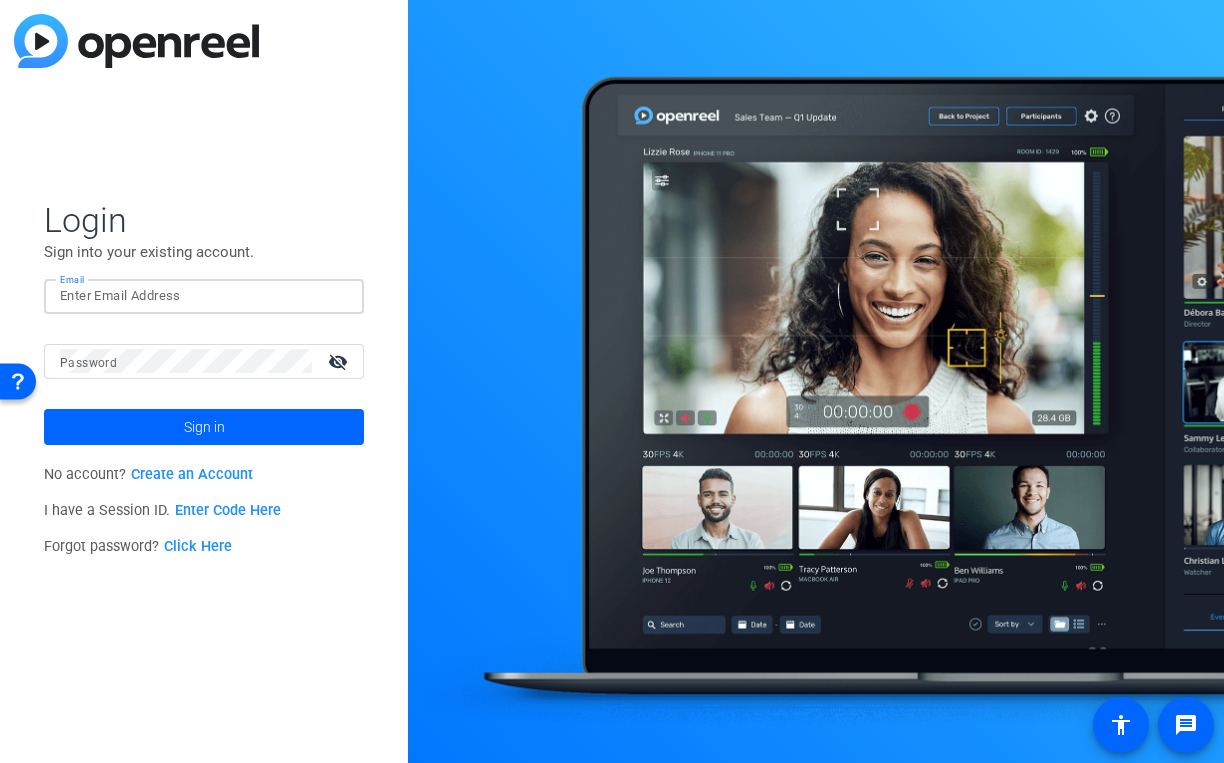 click on "Email" at bounding box center (204, 296) 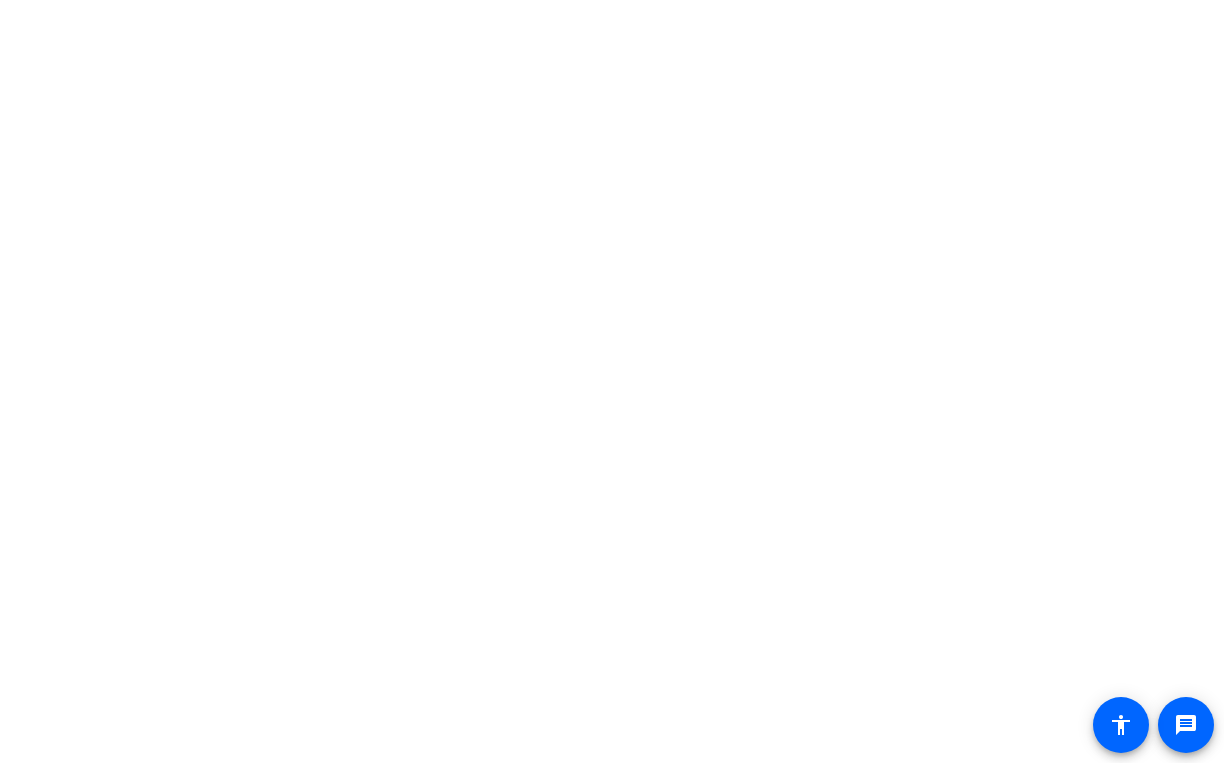 scroll, scrollTop: 0, scrollLeft: 0, axis: both 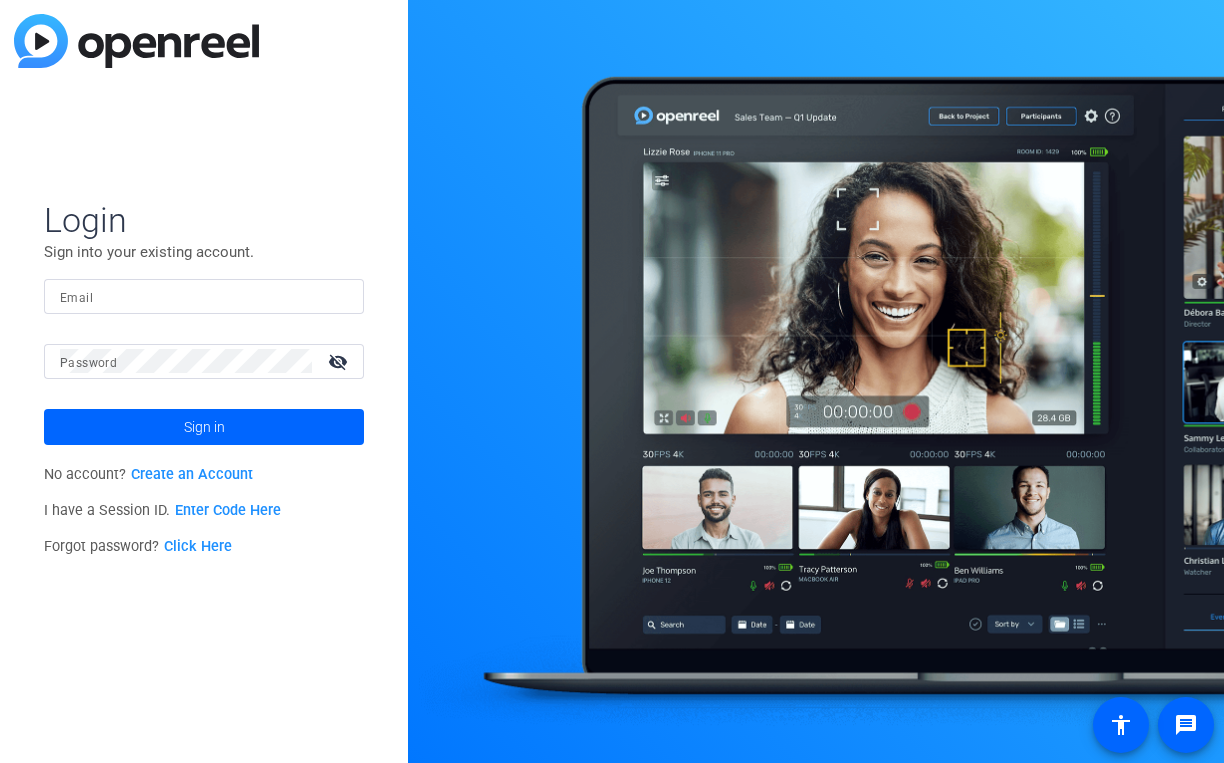 click on "Email" at bounding box center [204, 296] 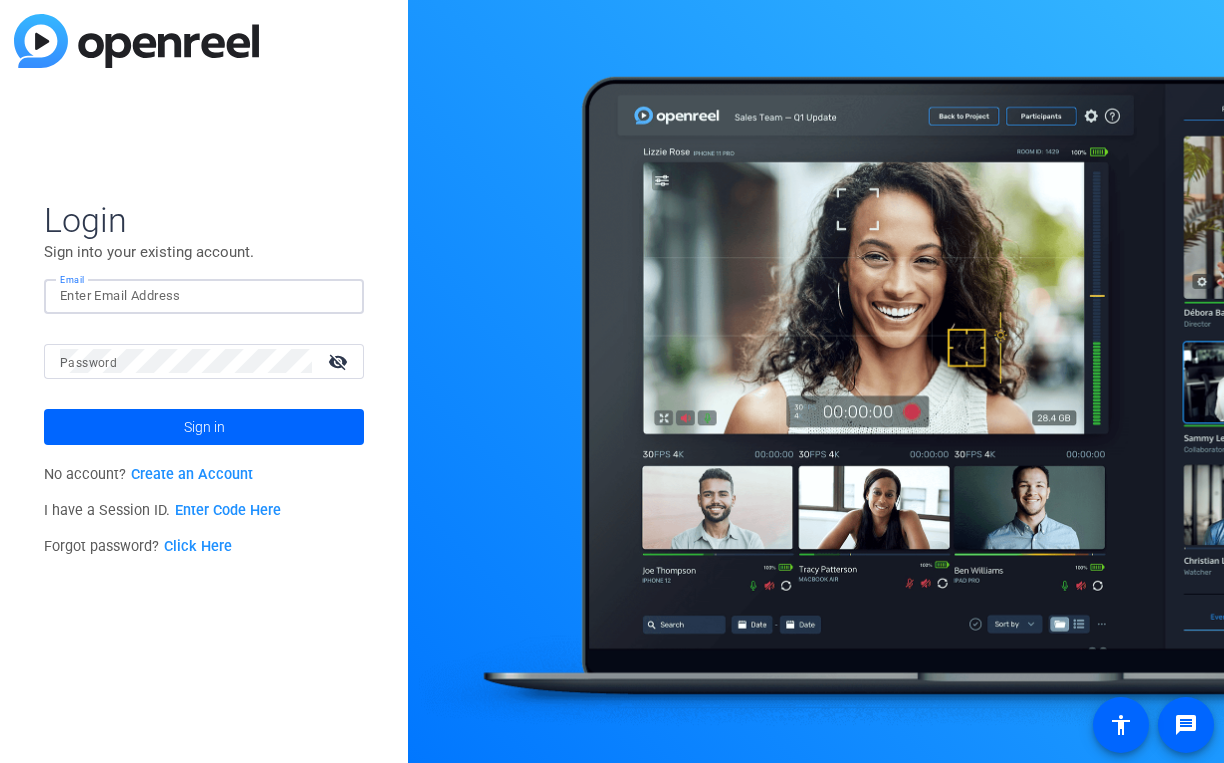scroll, scrollTop: 0, scrollLeft: 0, axis: both 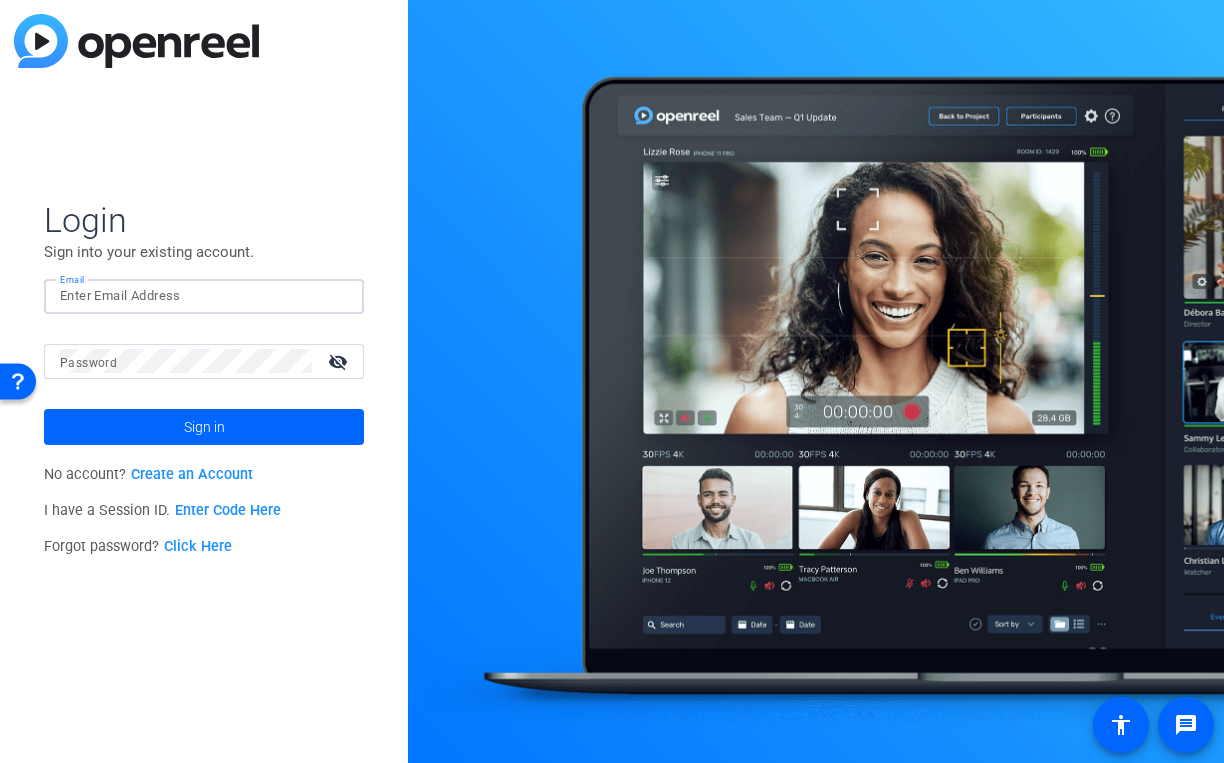 type on "[EMAIL]" 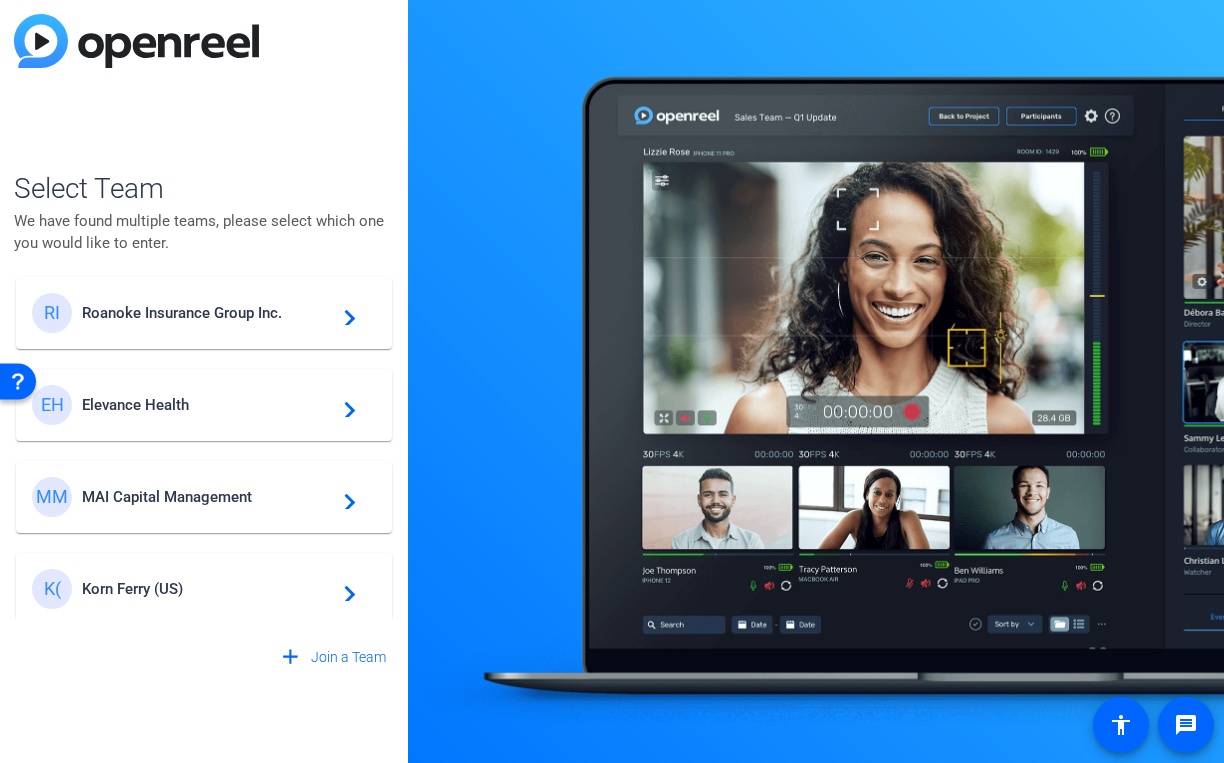 scroll, scrollTop: 134, scrollLeft: 0, axis: vertical 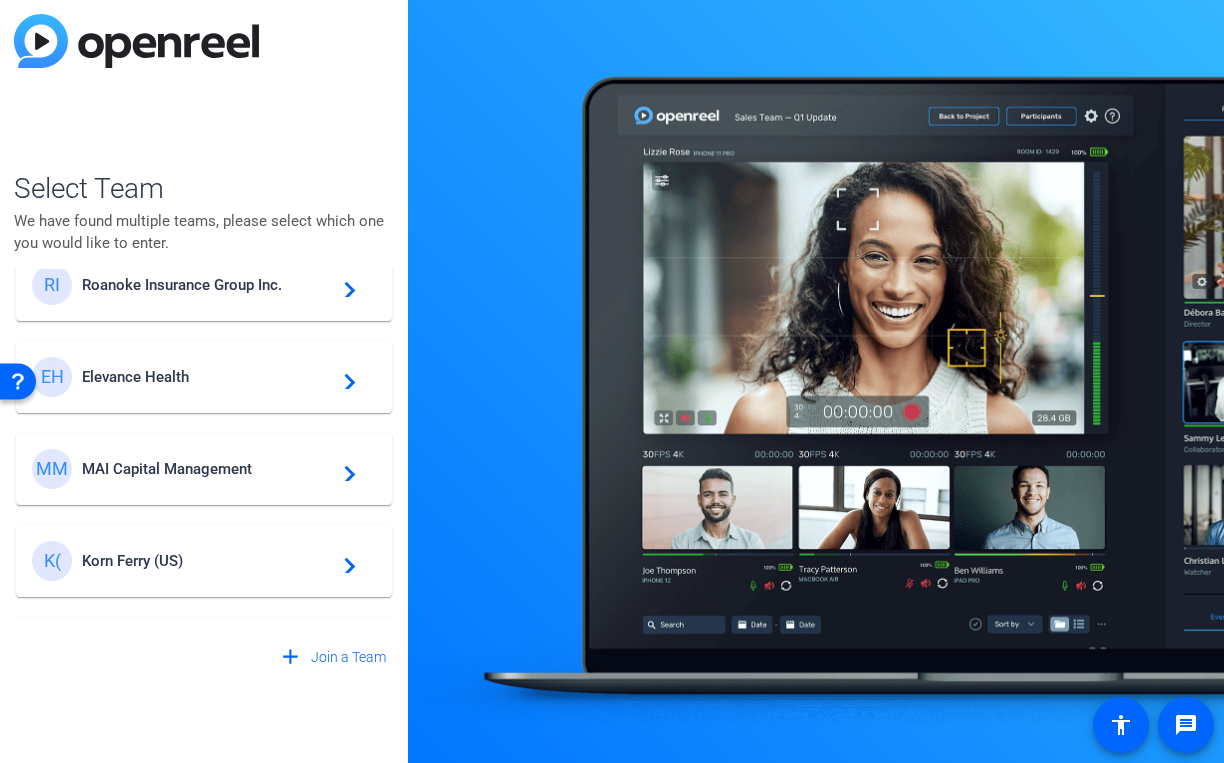 click on "Korn Ferry (US)" 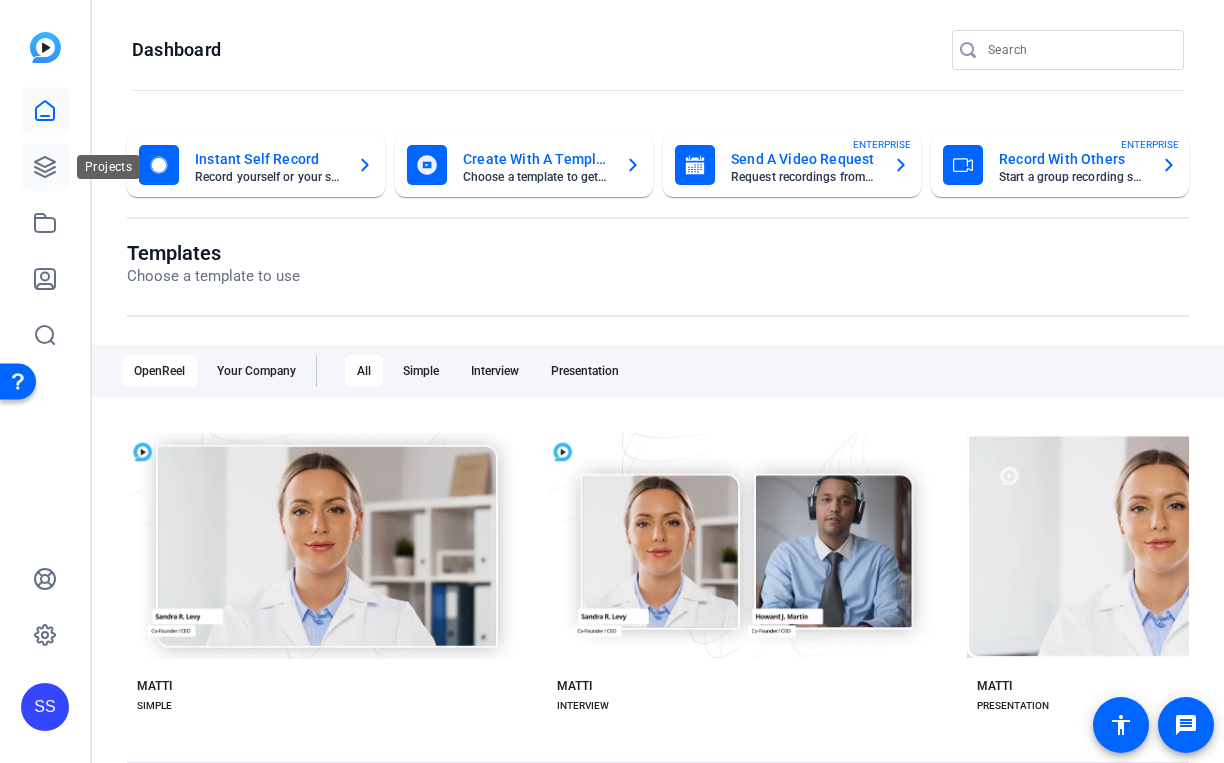 click 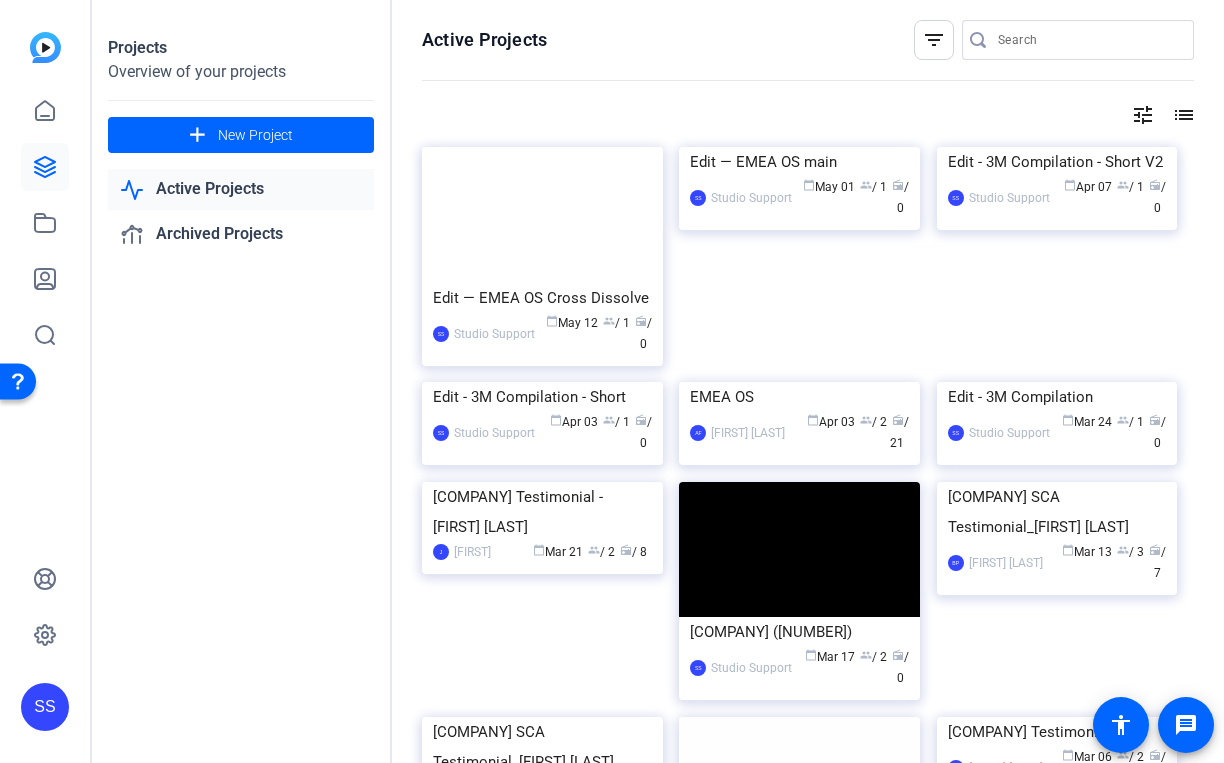 drag, startPoint x: 995, startPoint y: 43, endPoint x: 1014, endPoint y: 45, distance: 19.104973 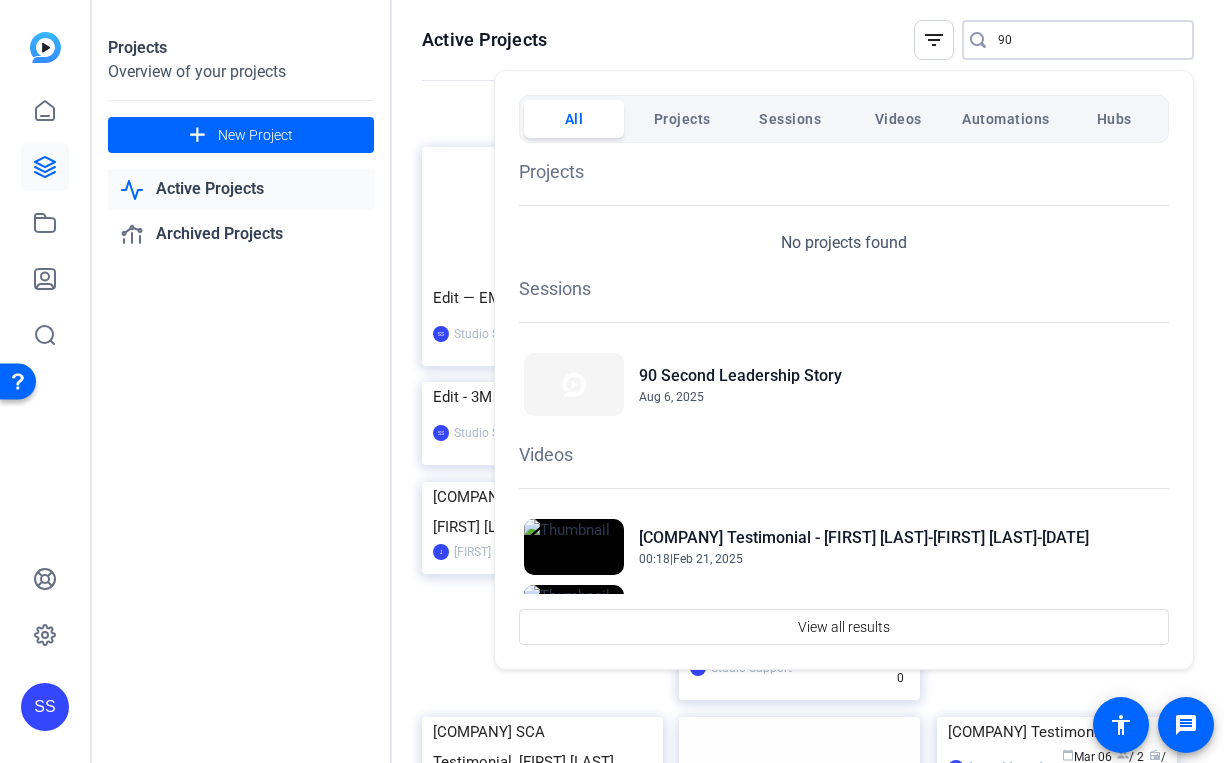 type on "90" 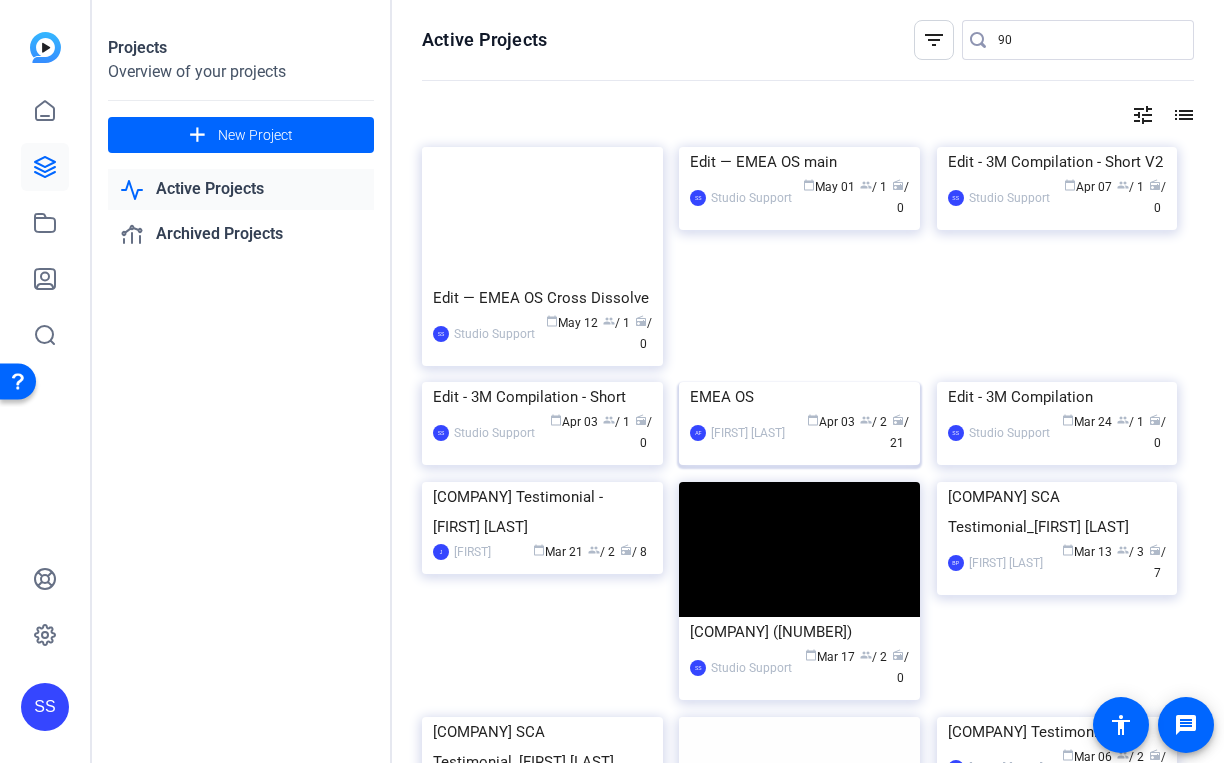 click on "EMEA OS" 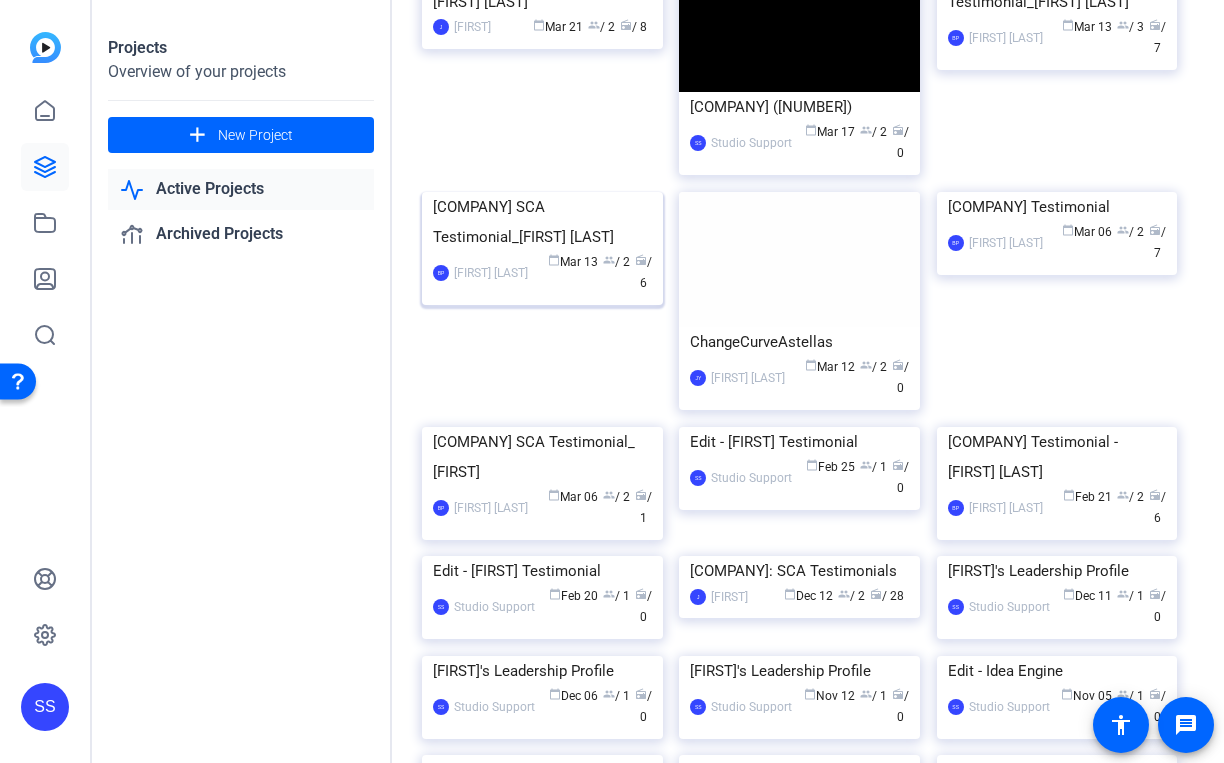scroll, scrollTop: 682, scrollLeft: 0, axis: vertical 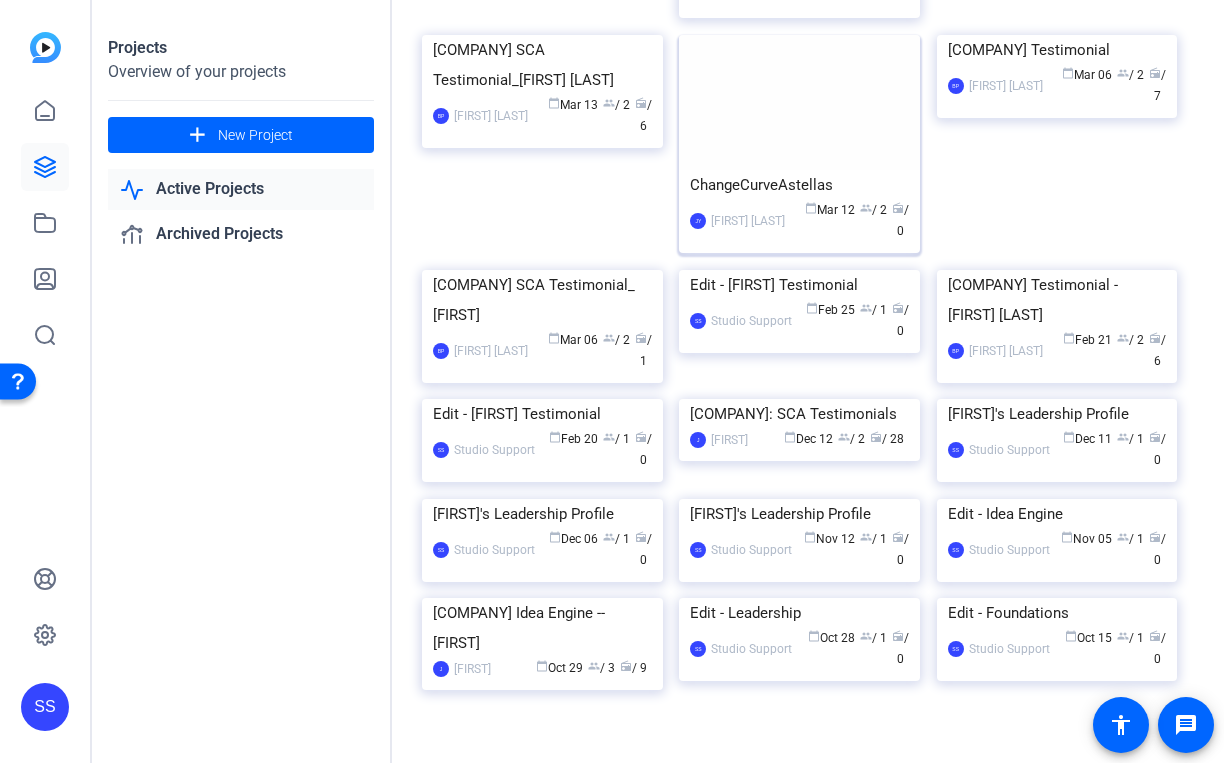 click on "ChangeCurveAstellas" 